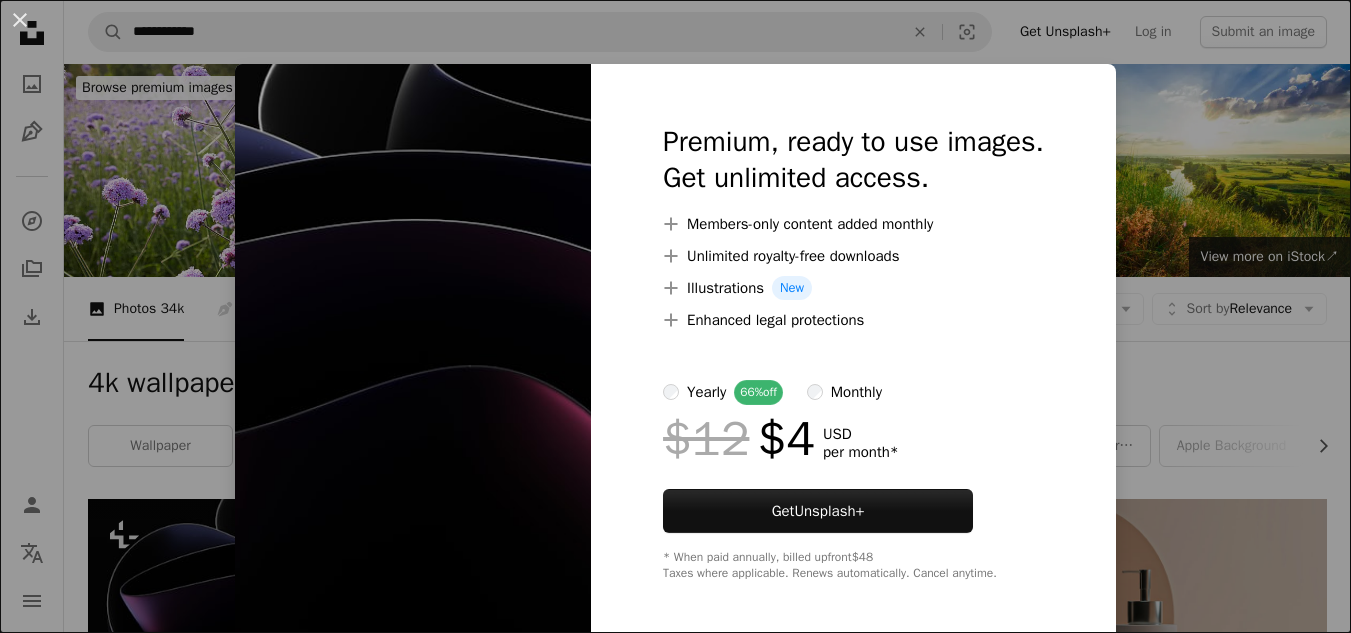 scroll, scrollTop: 379, scrollLeft: 0, axis: vertical 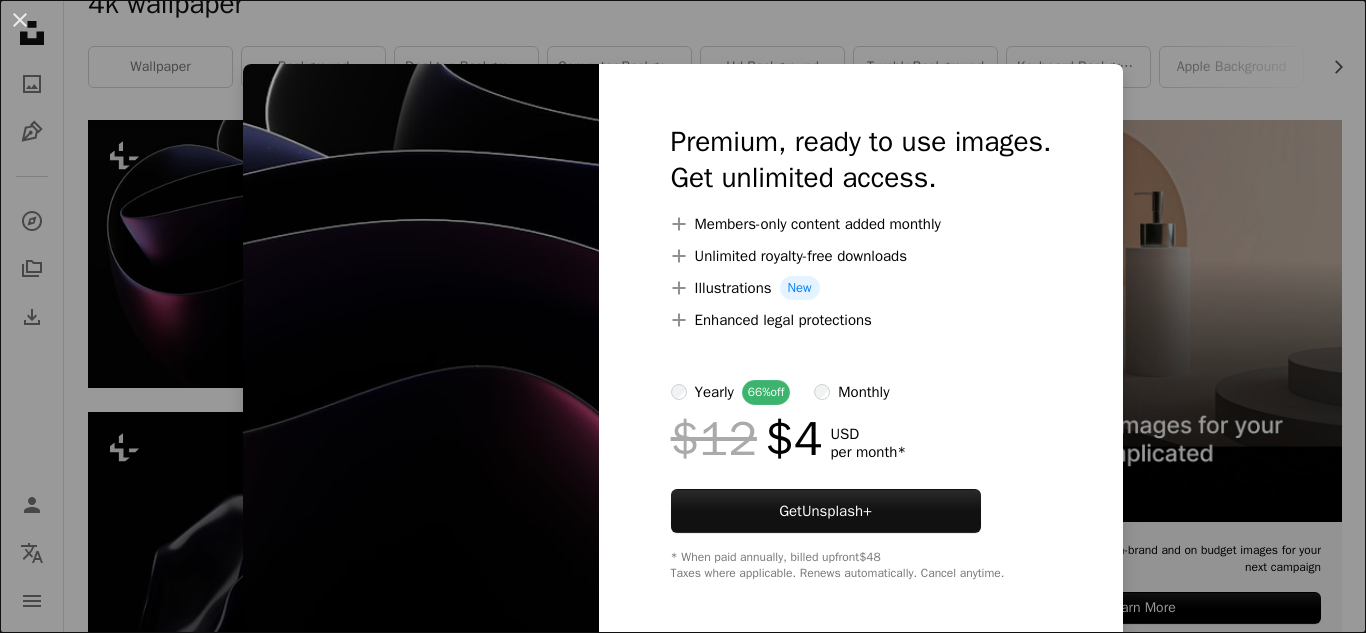 click on "An X shape Premium, ready to use images. Get unlimited access. A plus sign Members-only content added monthly A plus sign Unlimited royalty-free downloads A plus sign Illustrations  New A plus sign Enhanced legal protections yearly 66%  off monthly $12   $4 USD per month * Get  Unsplash+ * When paid annually, billed upfront  $48 Taxes where applicable. Renews automatically. Cancel anytime." at bounding box center [683, 316] 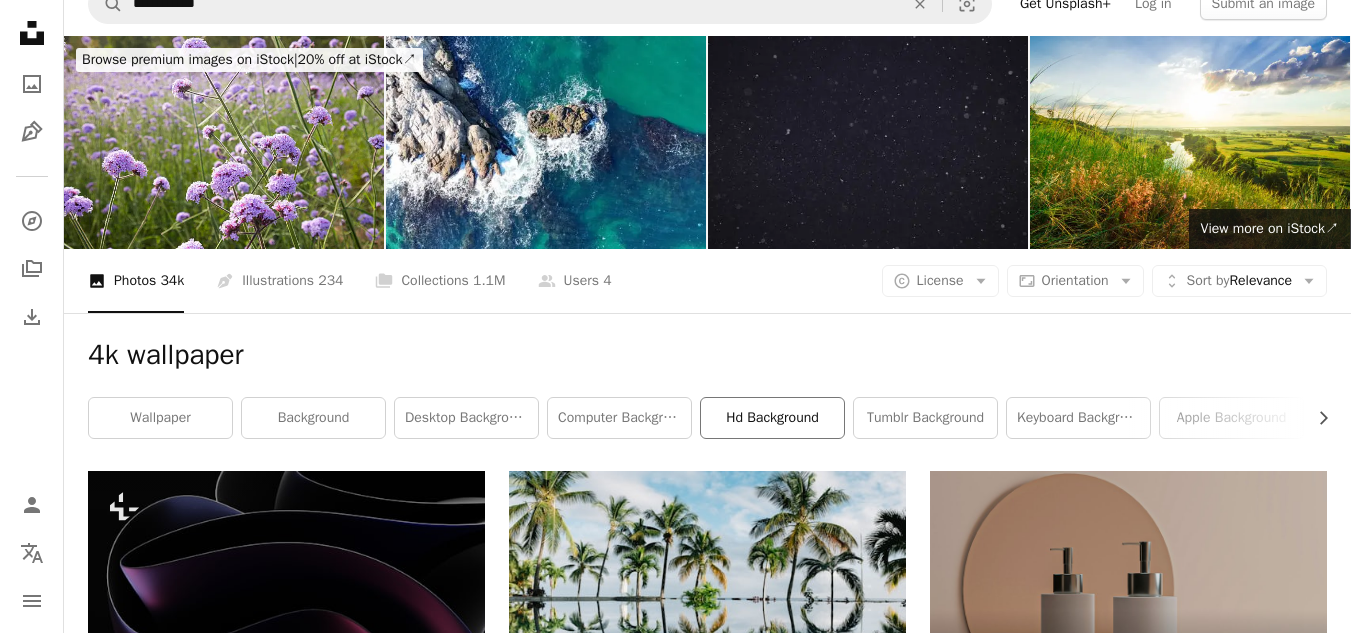 scroll, scrollTop: 27, scrollLeft: 0, axis: vertical 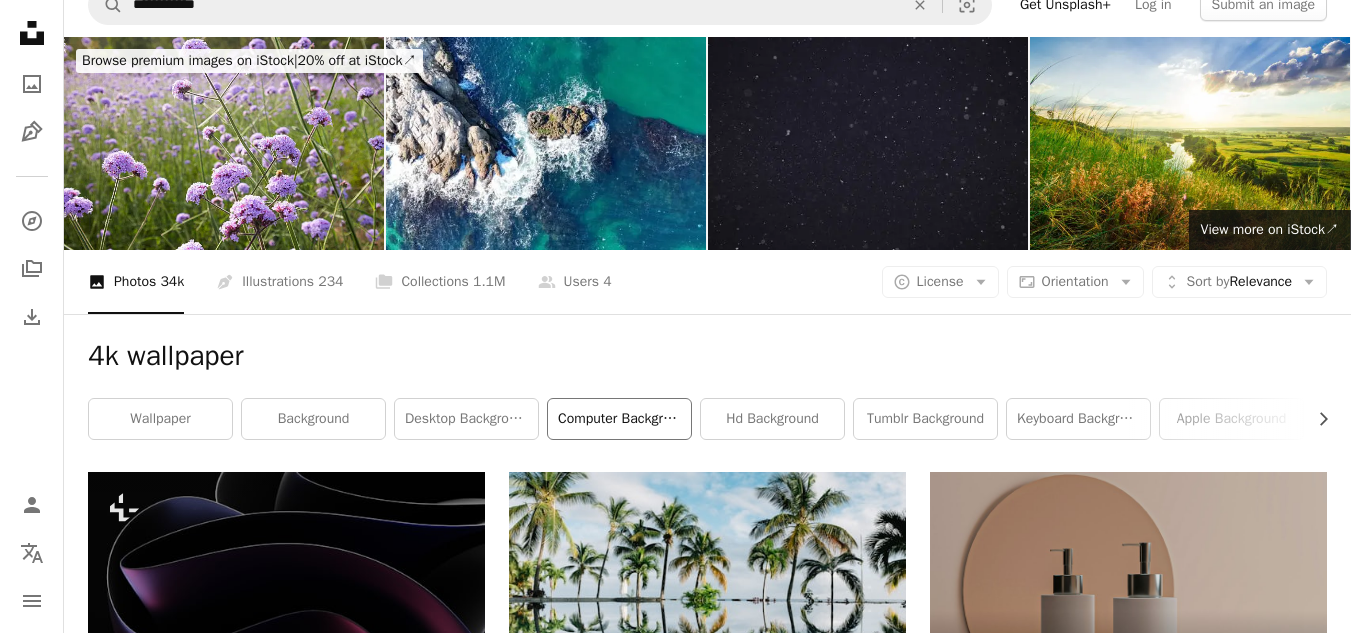 click on "computer background" at bounding box center (619, 419) 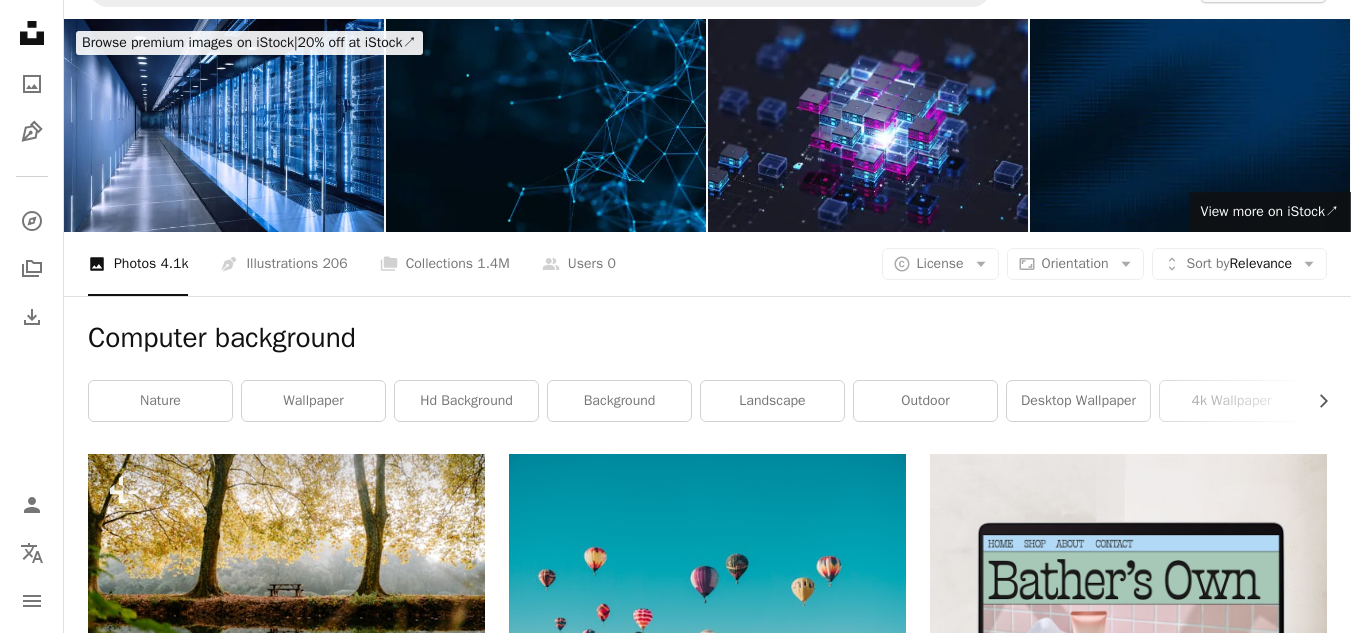 scroll, scrollTop: 0, scrollLeft: 0, axis: both 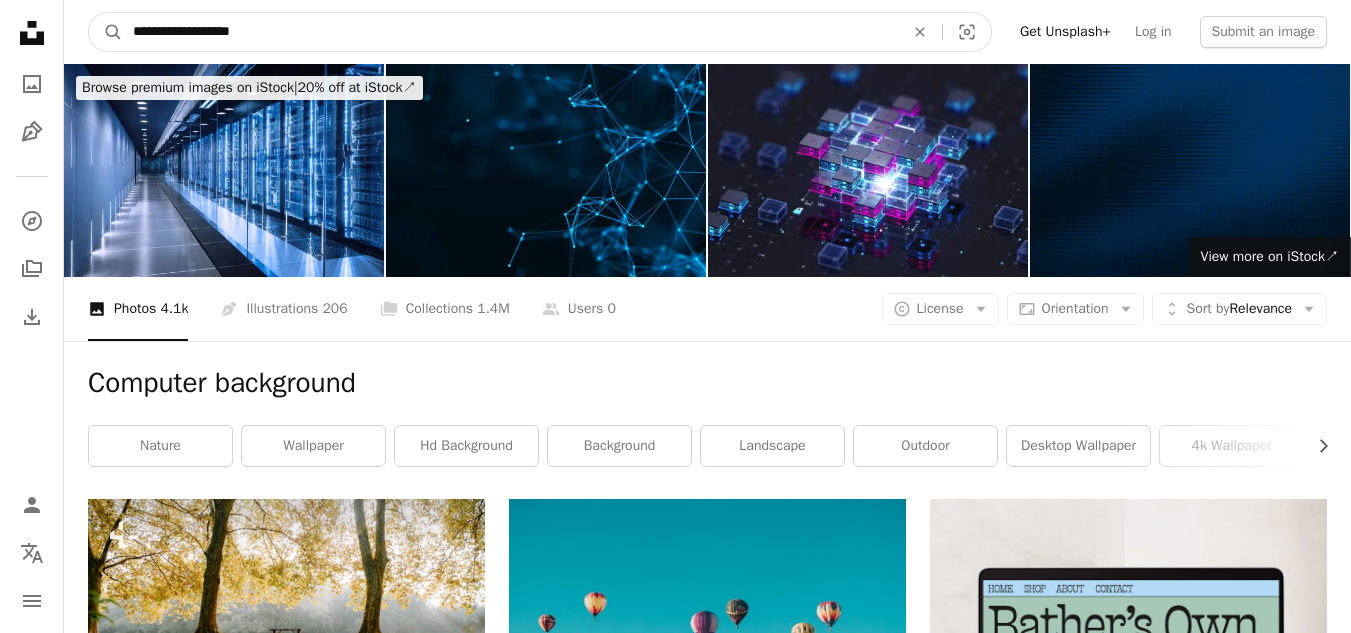 click on "**********" at bounding box center [510, 32] 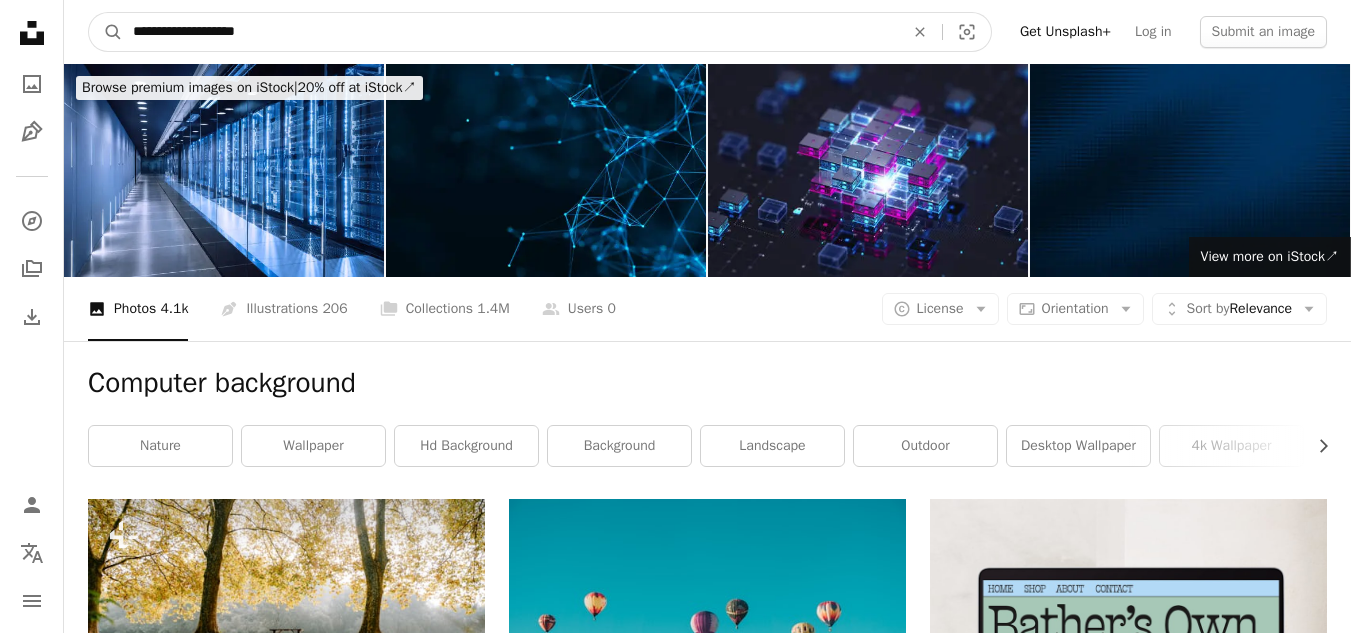 click on "**********" at bounding box center (510, 32) 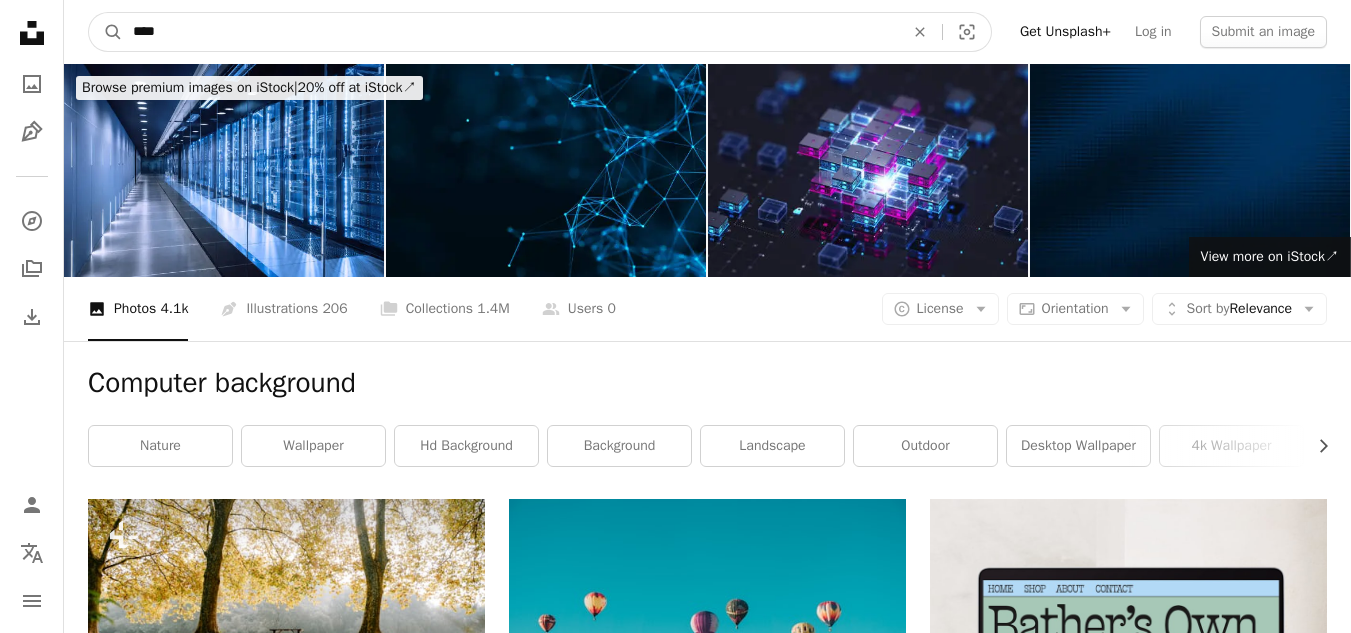 type on "****" 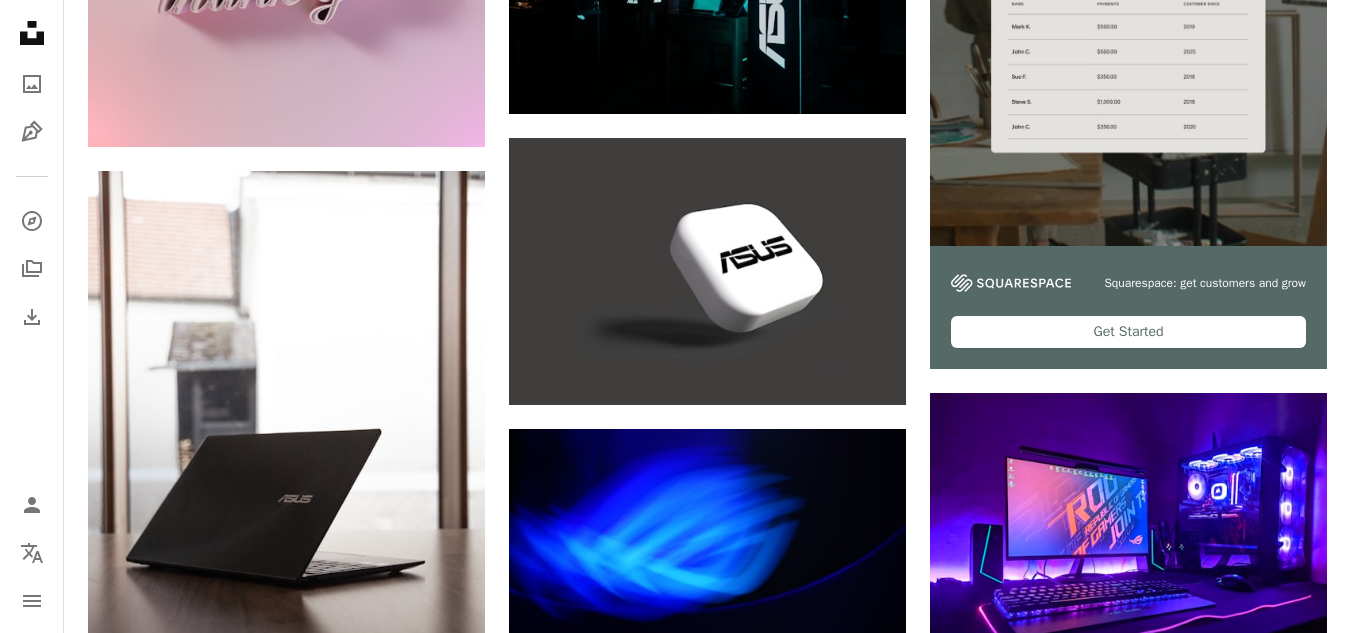 scroll, scrollTop: 0, scrollLeft: 0, axis: both 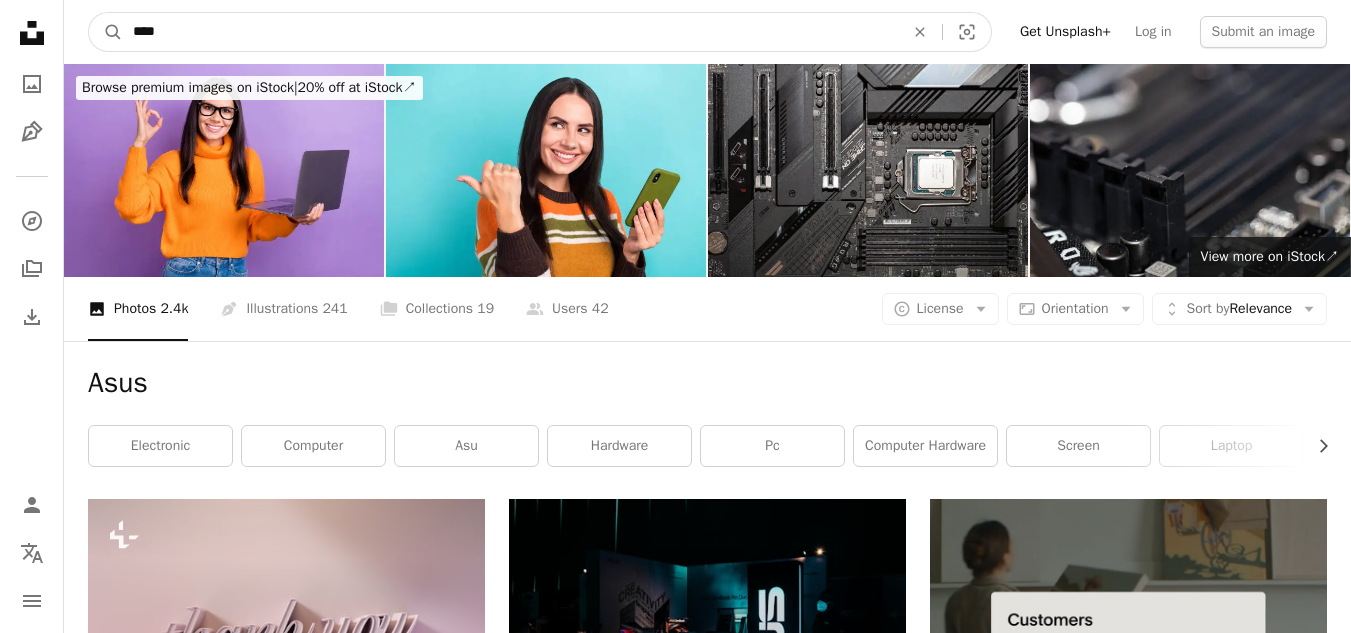 click on "****" at bounding box center [510, 32] 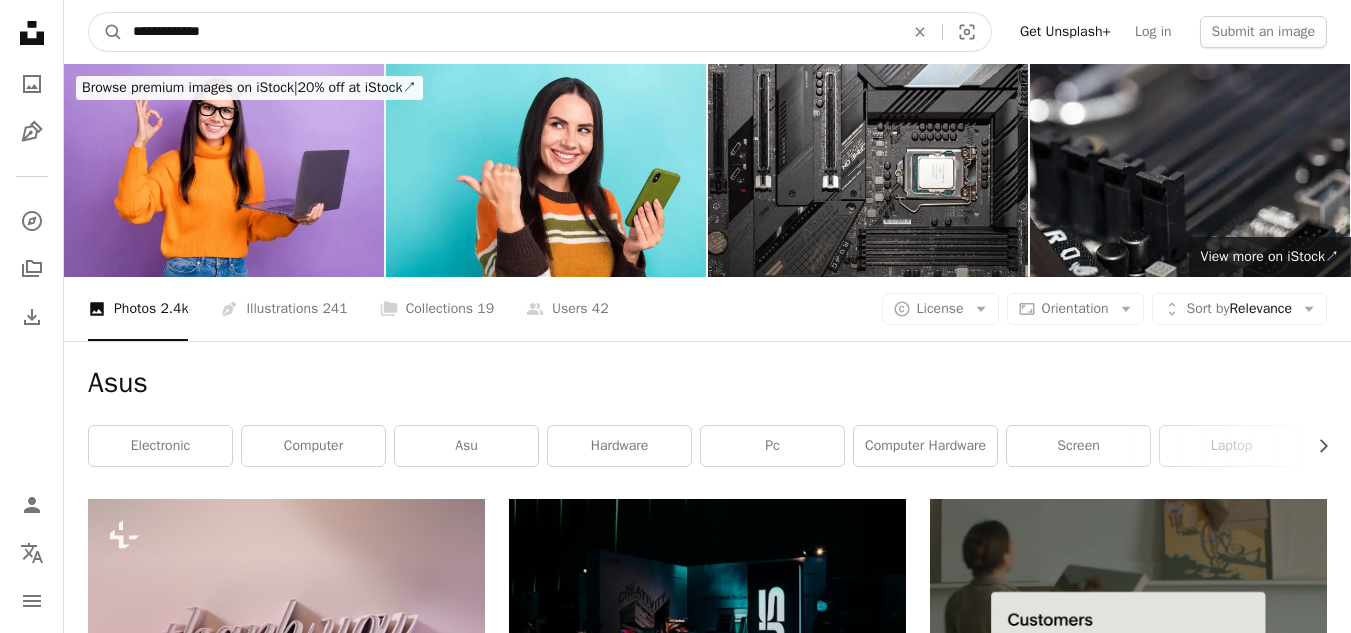 type on "**********" 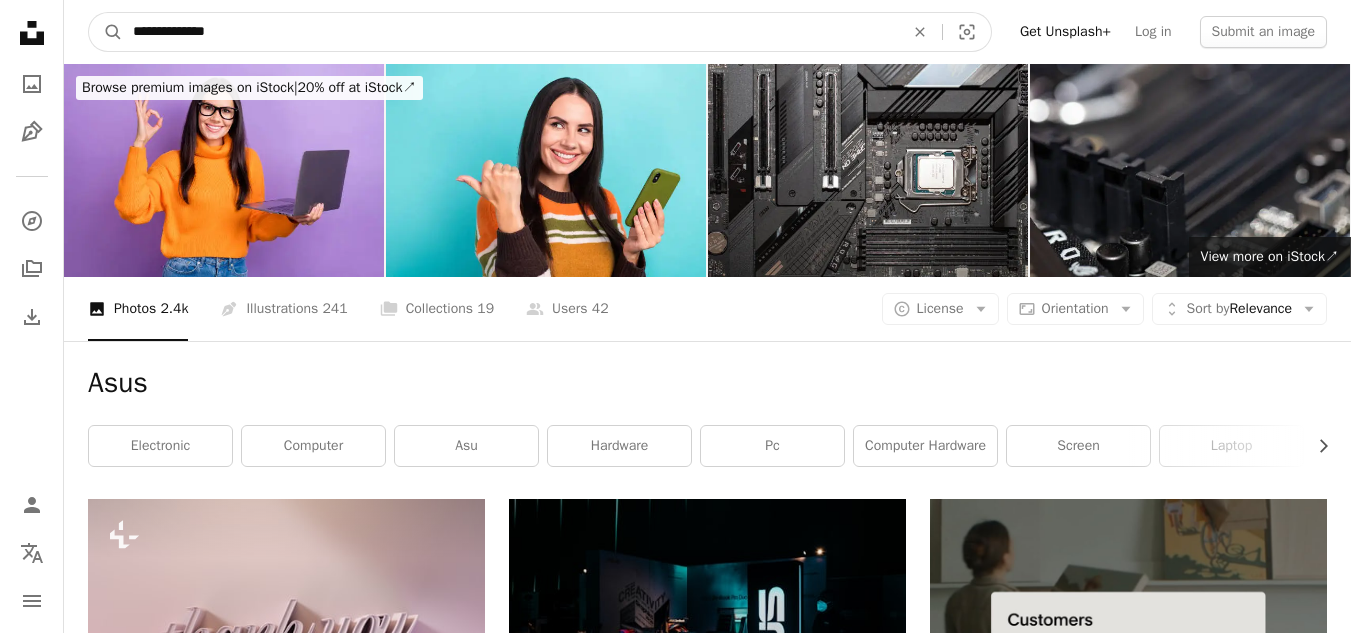 click on "A magnifying glass" at bounding box center [106, 32] 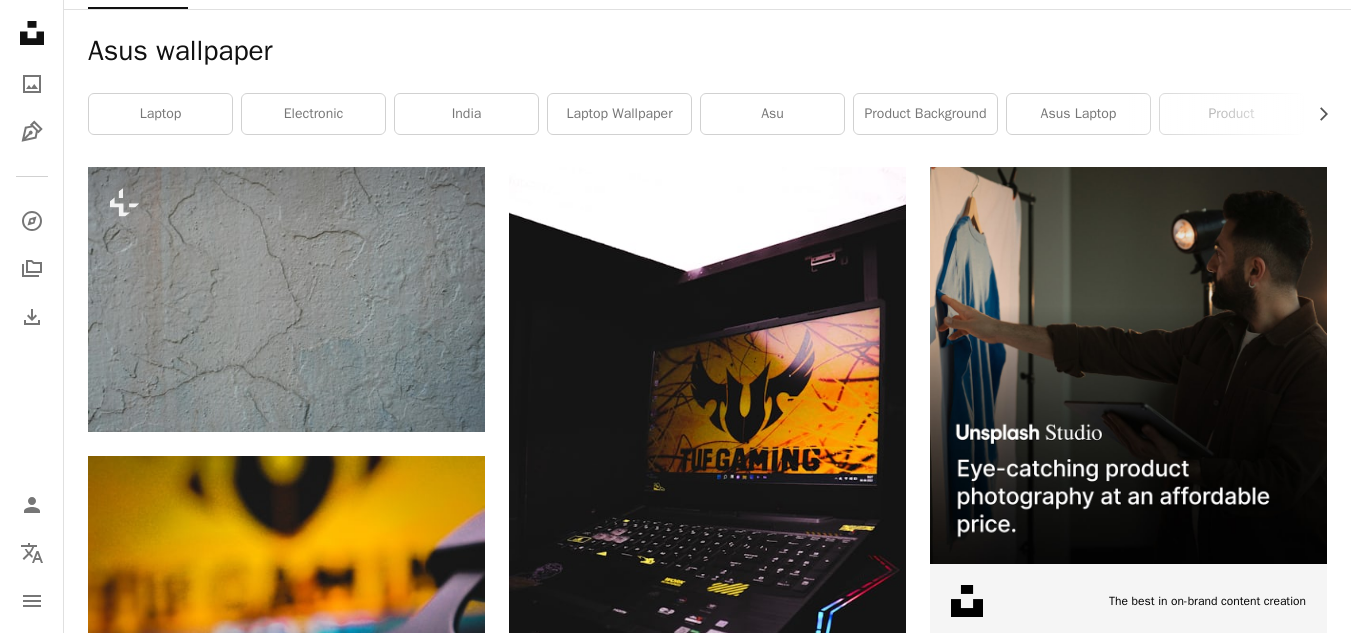 scroll, scrollTop: 0, scrollLeft: 0, axis: both 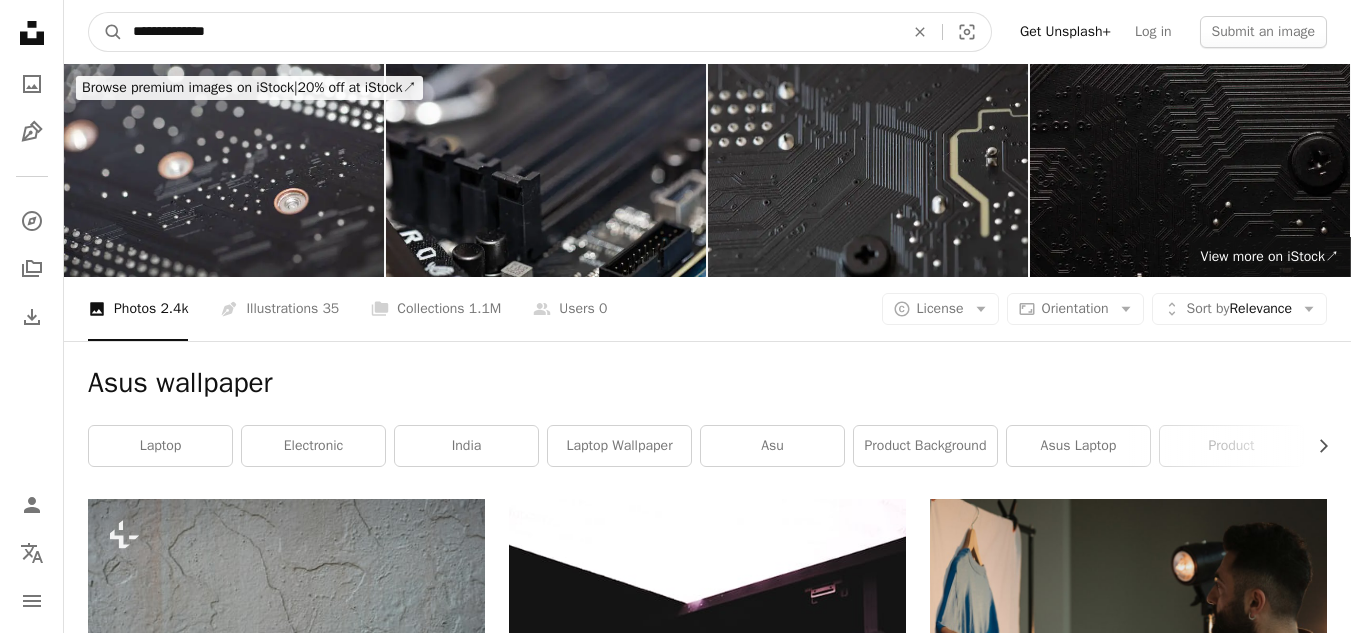 click on "**********" at bounding box center (510, 32) 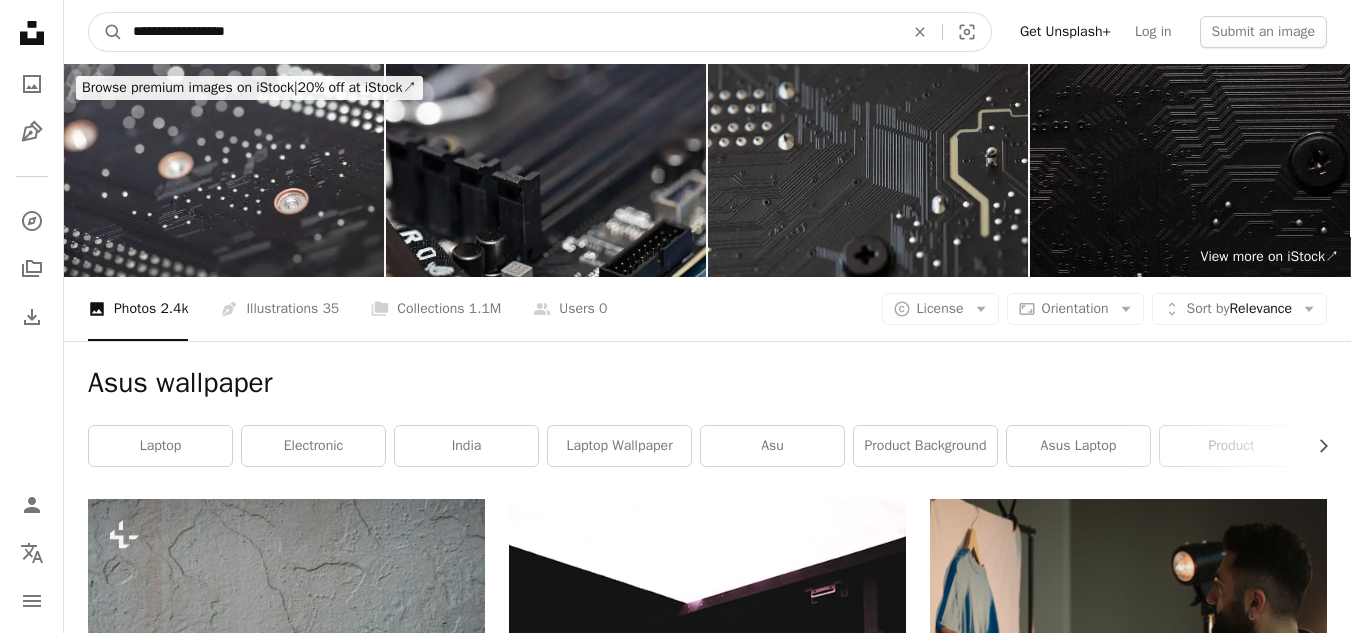 type on "**********" 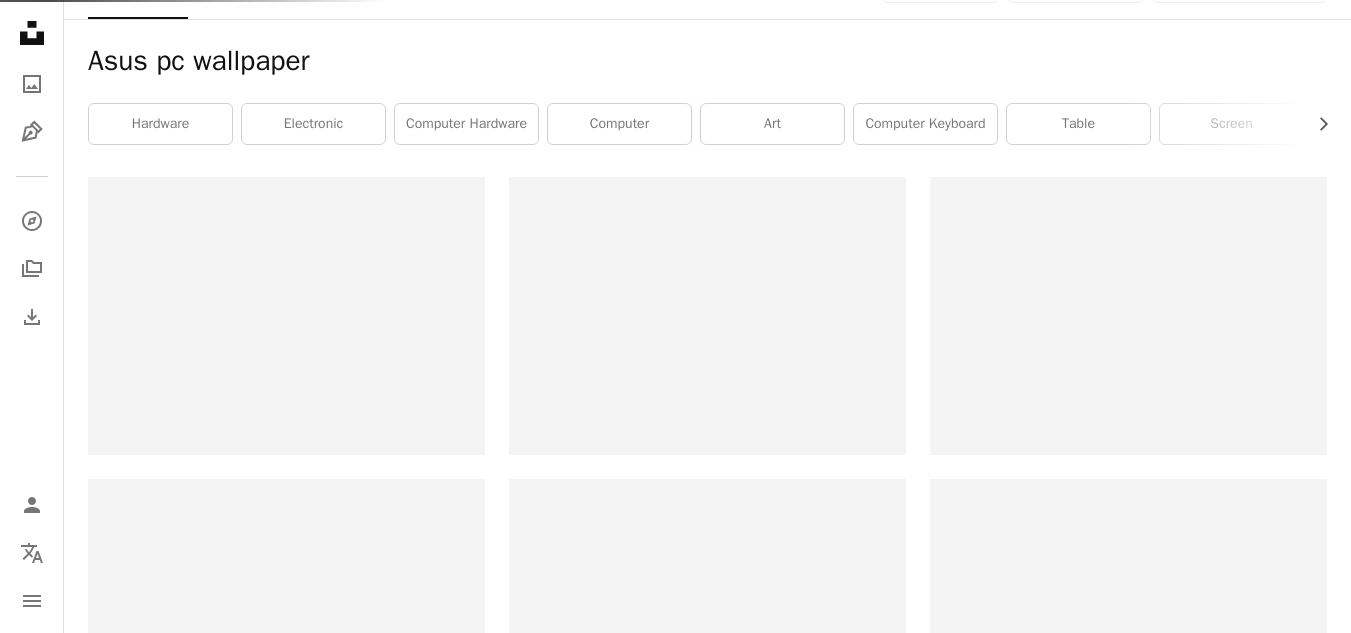 scroll, scrollTop: 323, scrollLeft: 0, axis: vertical 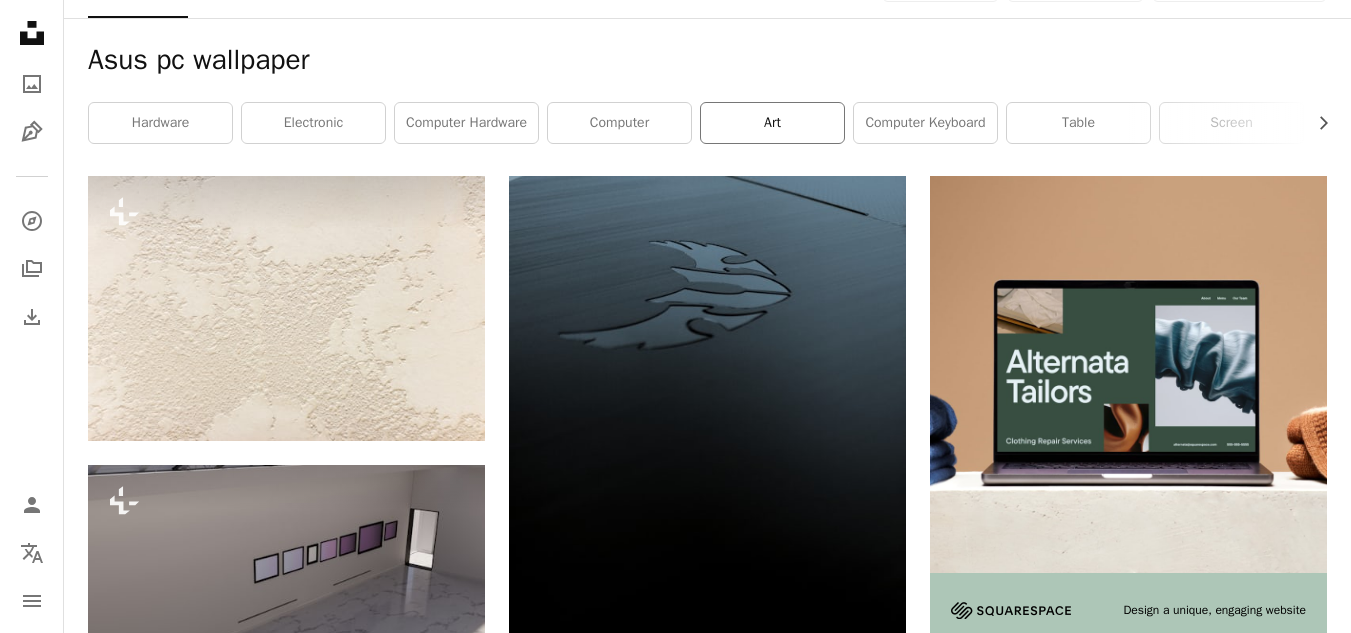 click on "art" at bounding box center (772, 123) 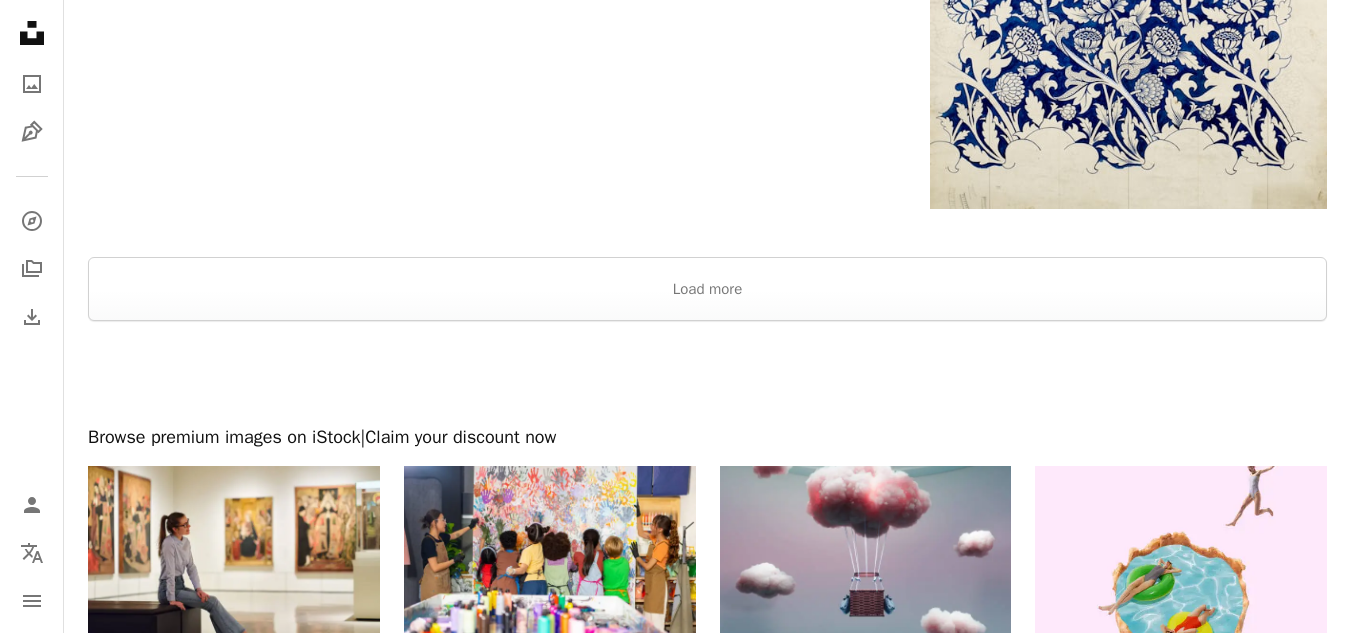 scroll, scrollTop: 4025, scrollLeft: 0, axis: vertical 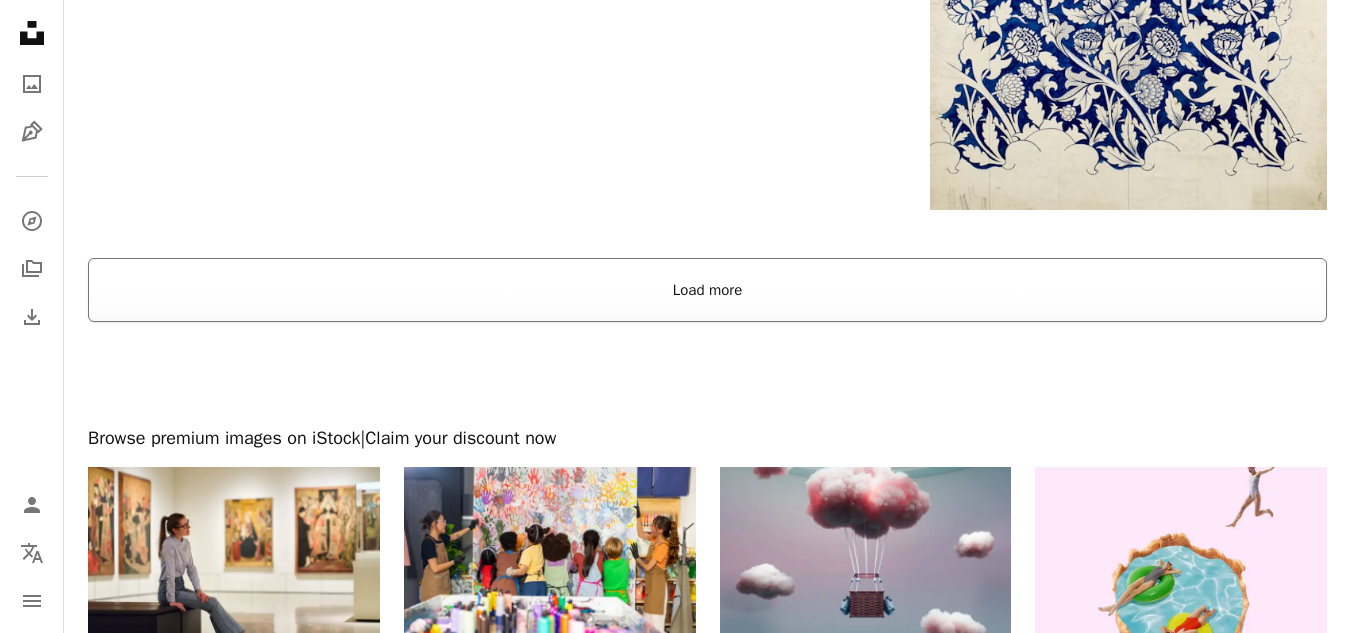 click on "Load more" at bounding box center [707, 290] 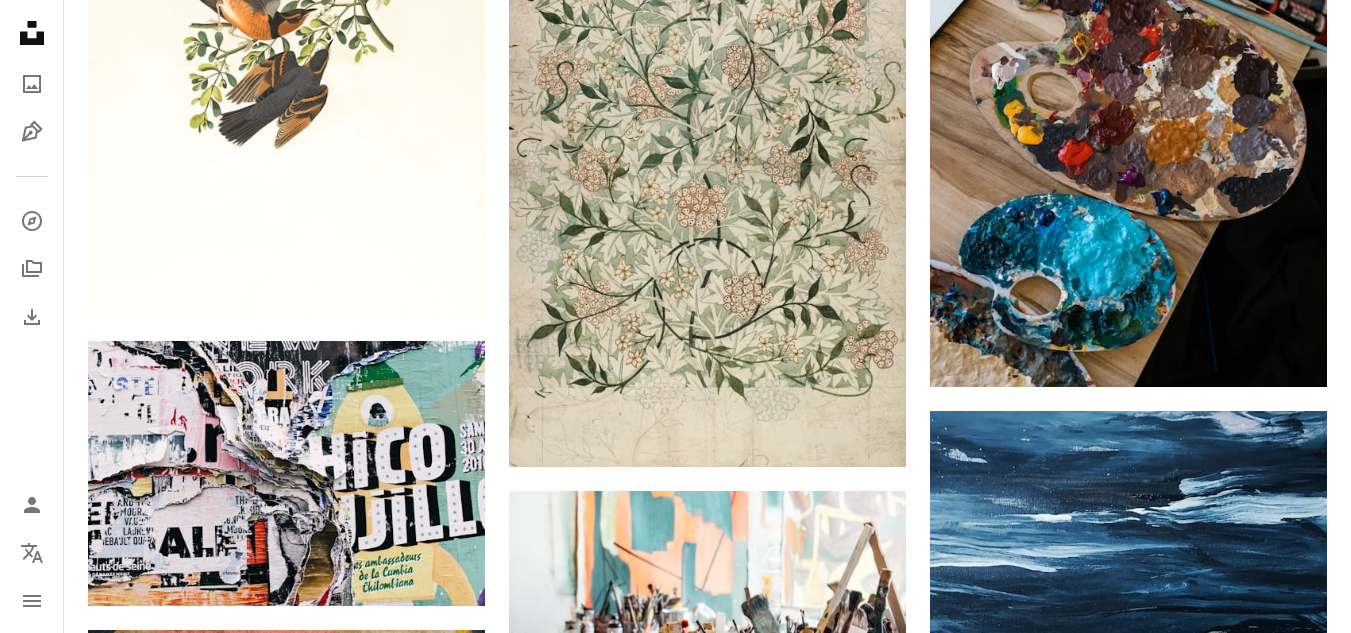 scroll, scrollTop: 0, scrollLeft: 0, axis: both 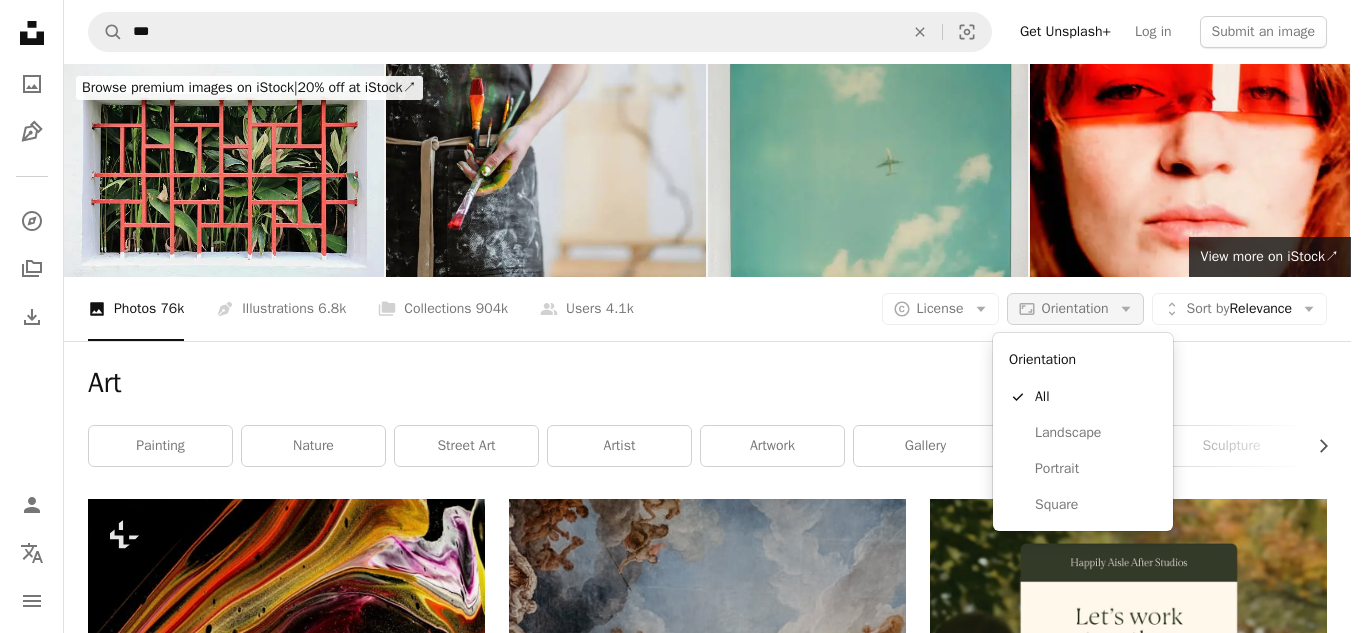 click on "Orientation" at bounding box center [1075, 308] 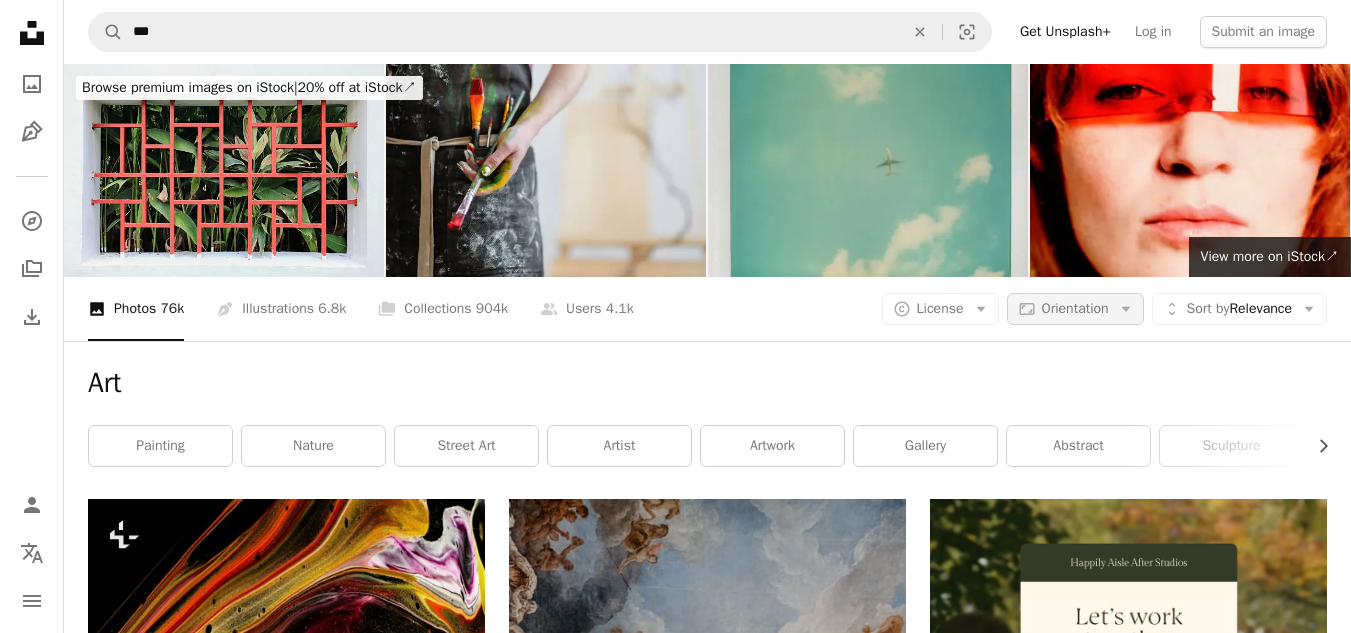 click on "Orientation" at bounding box center [1075, 308] 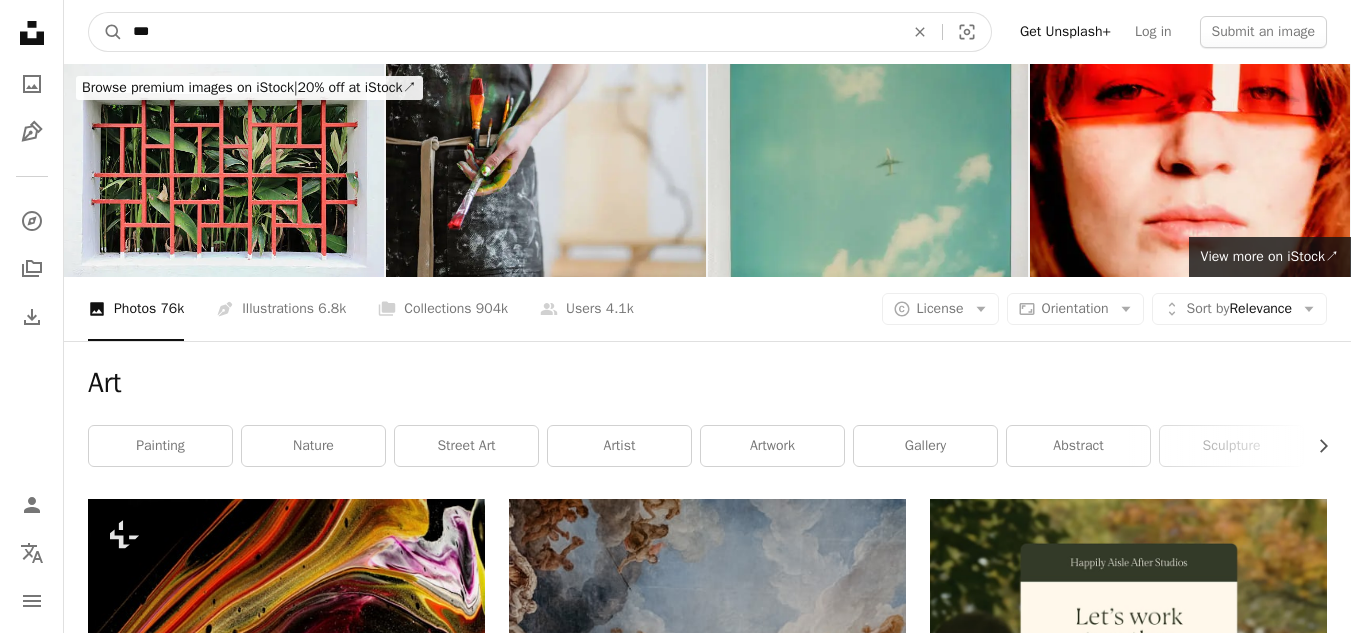 click on "***" at bounding box center (510, 32) 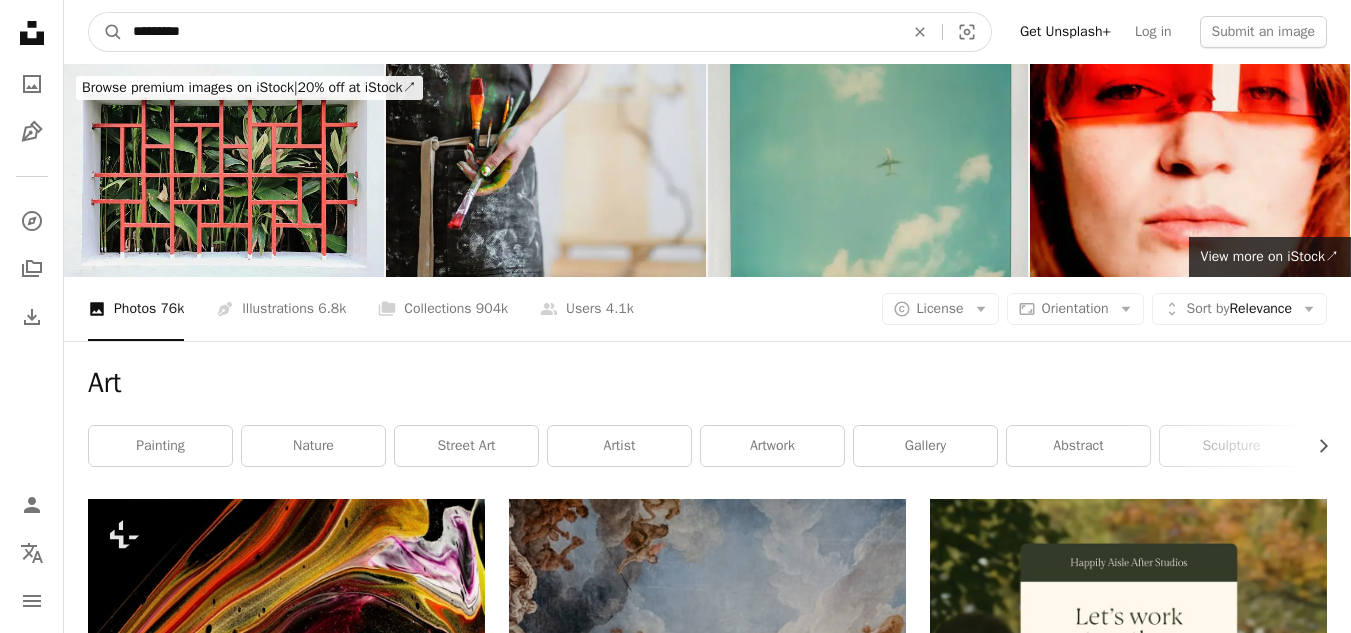 type on "*********" 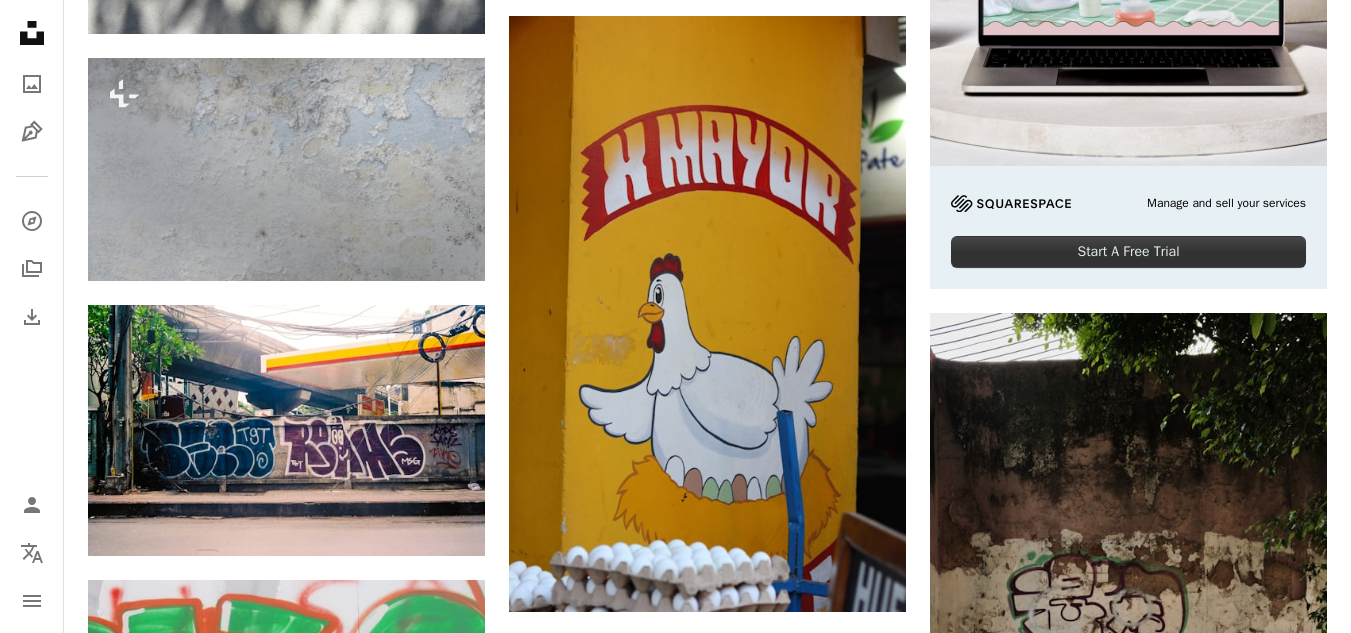 scroll, scrollTop: 0, scrollLeft: 0, axis: both 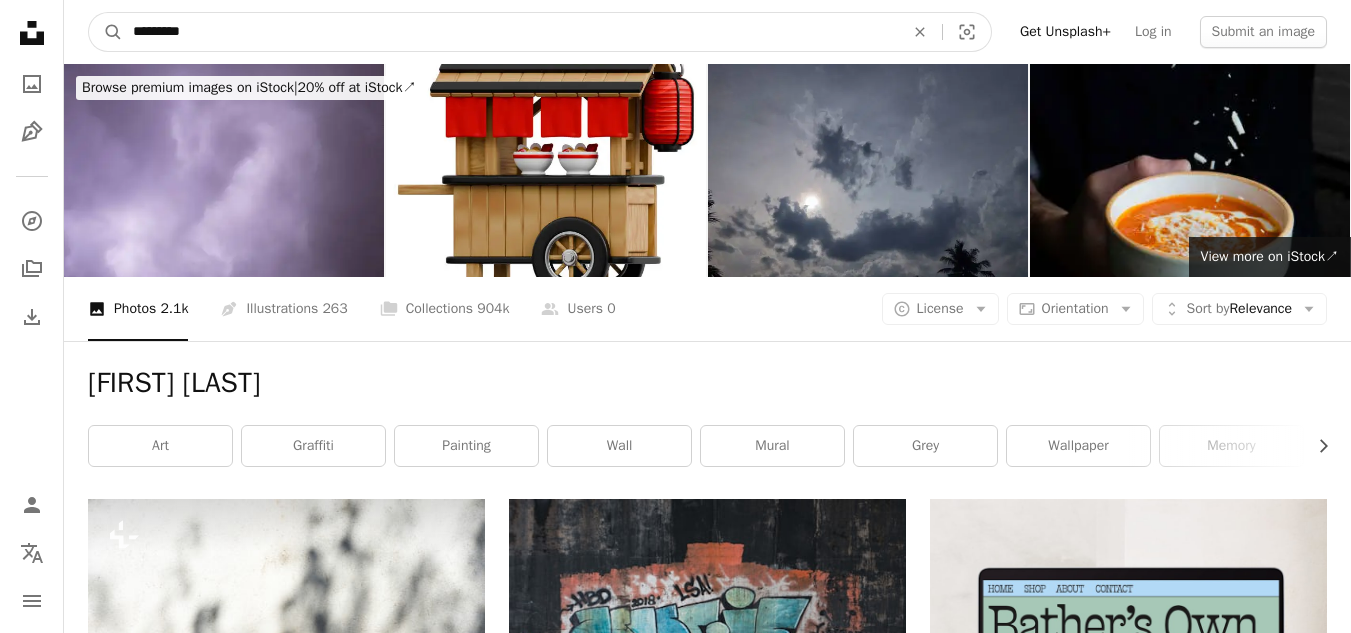 click on "*********" at bounding box center (510, 32) 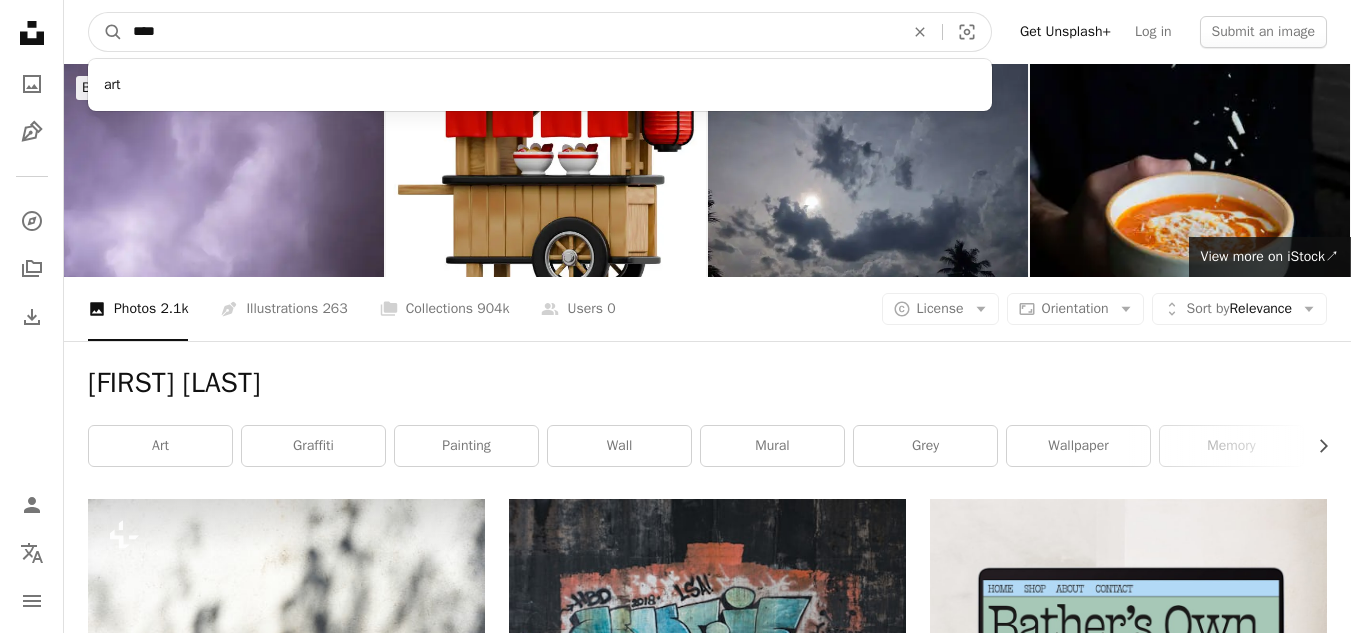 type on "***" 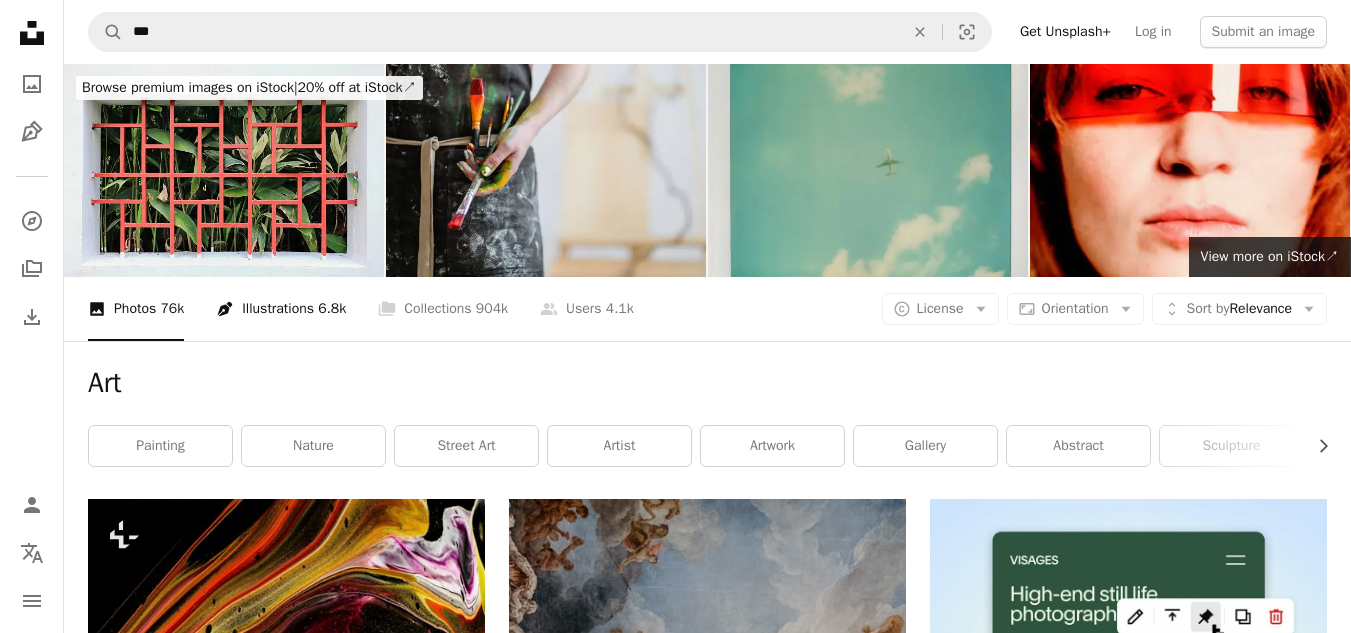click on "6.8k" at bounding box center [332, 309] 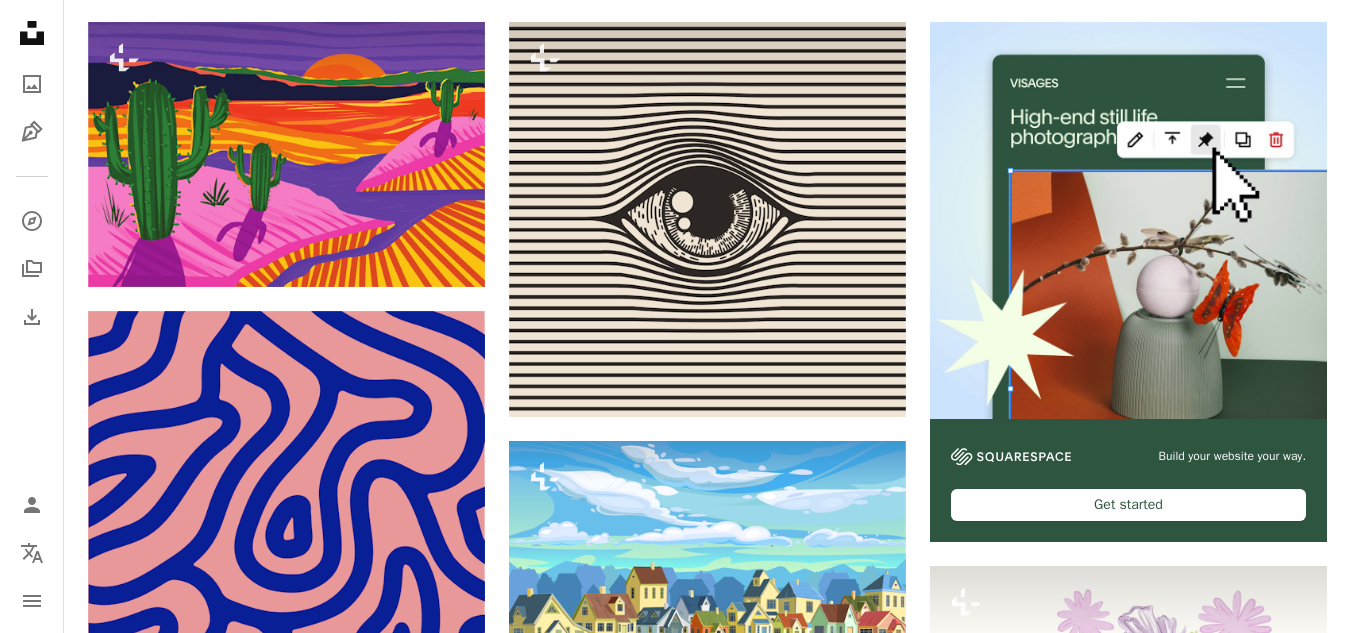 scroll, scrollTop: 0, scrollLeft: 0, axis: both 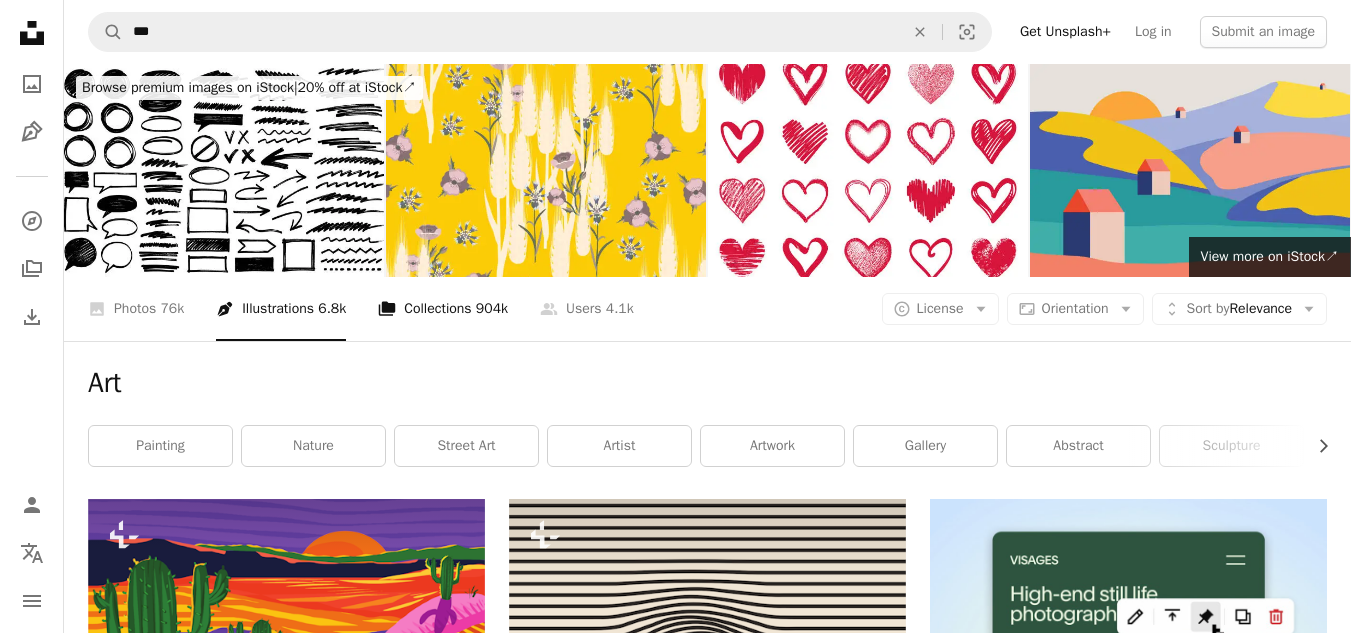 click on "A stack of folders Collections   904k" at bounding box center [443, 309] 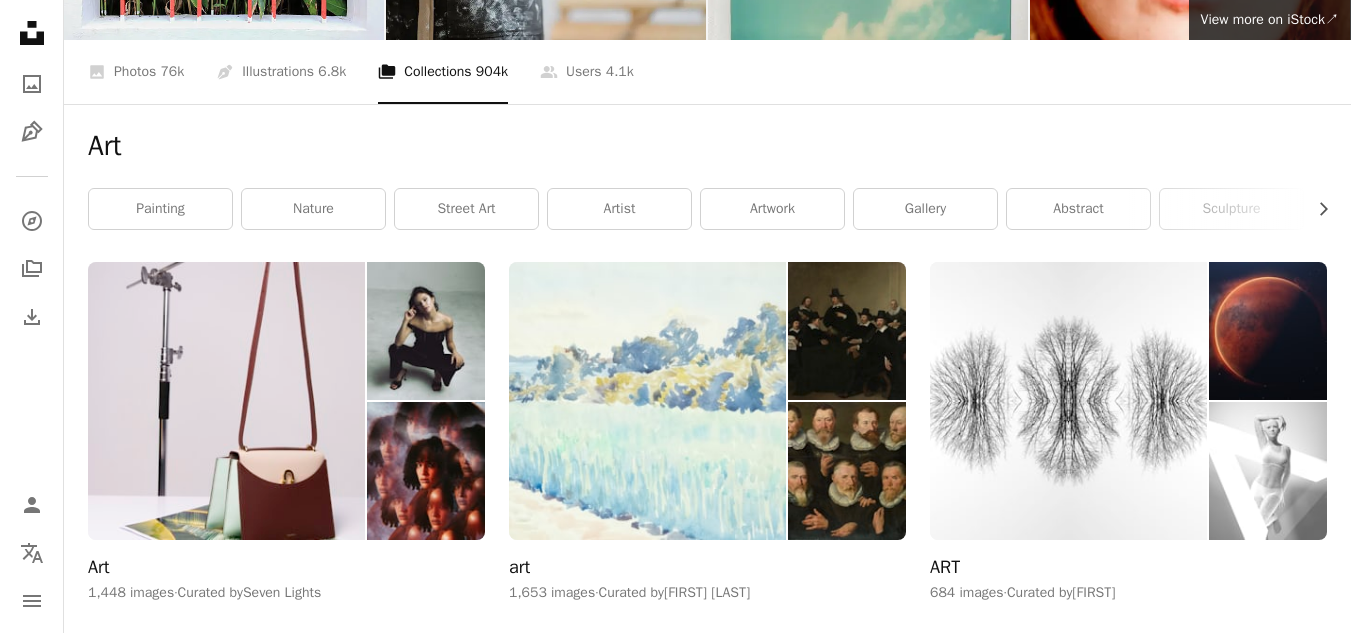 scroll, scrollTop: 238, scrollLeft: 0, axis: vertical 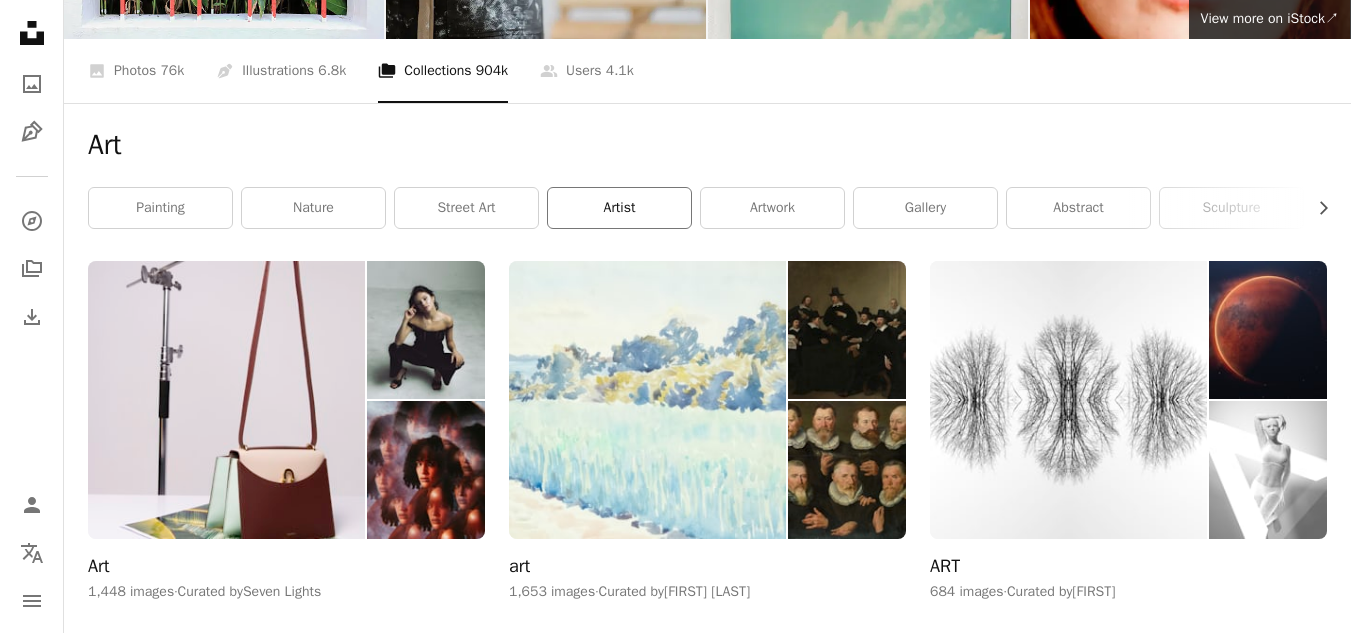 click on "artist" at bounding box center [619, 208] 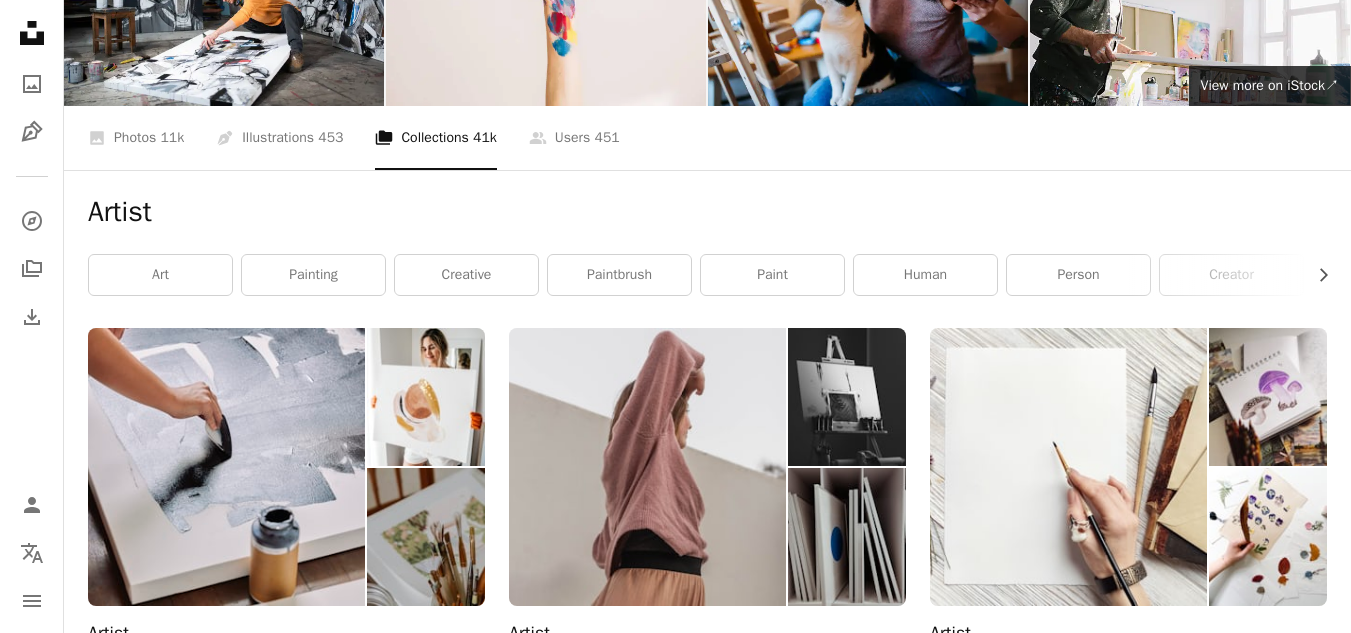 scroll, scrollTop: 137, scrollLeft: 0, axis: vertical 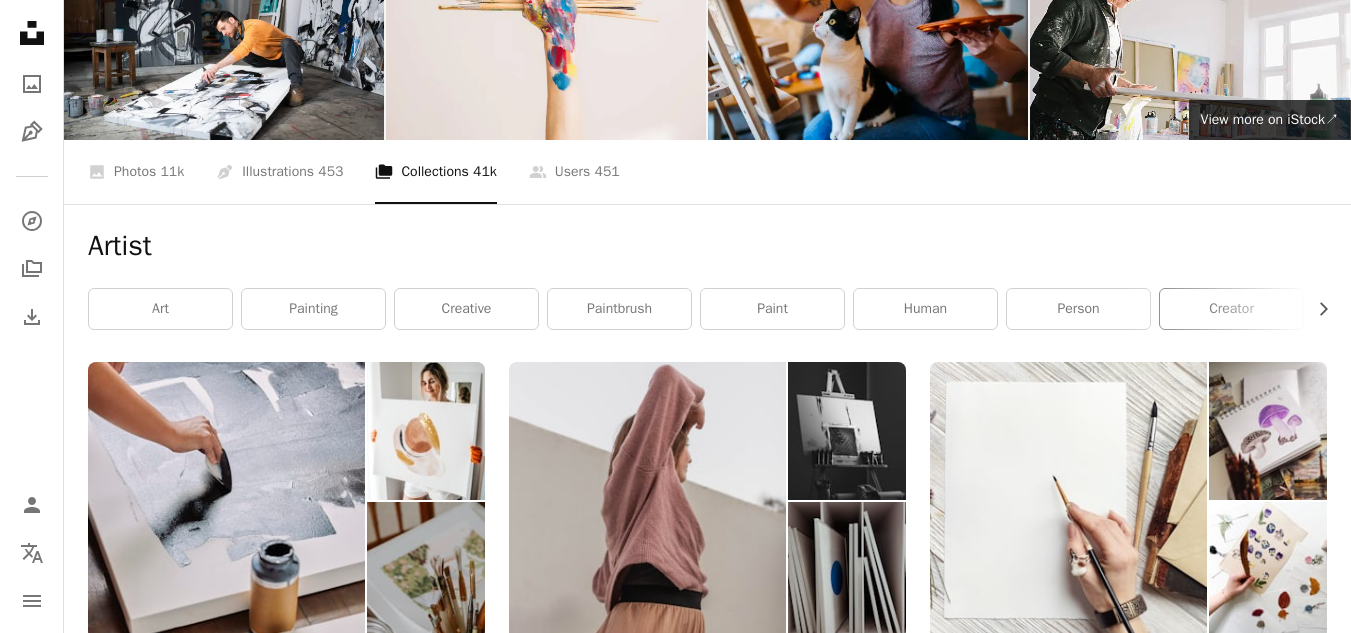 click on "creator" at bounding box center [1231, 309] 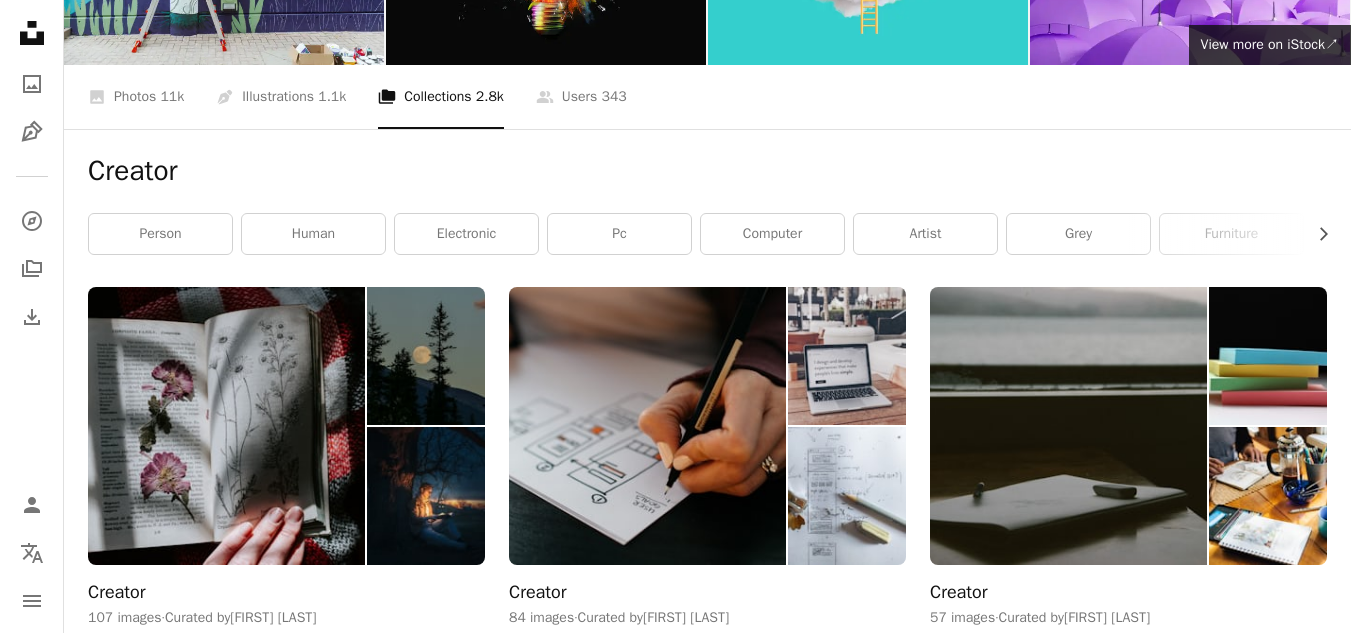 scroll, scrollTop: 213, scrollLeft: 0, axis: vertical 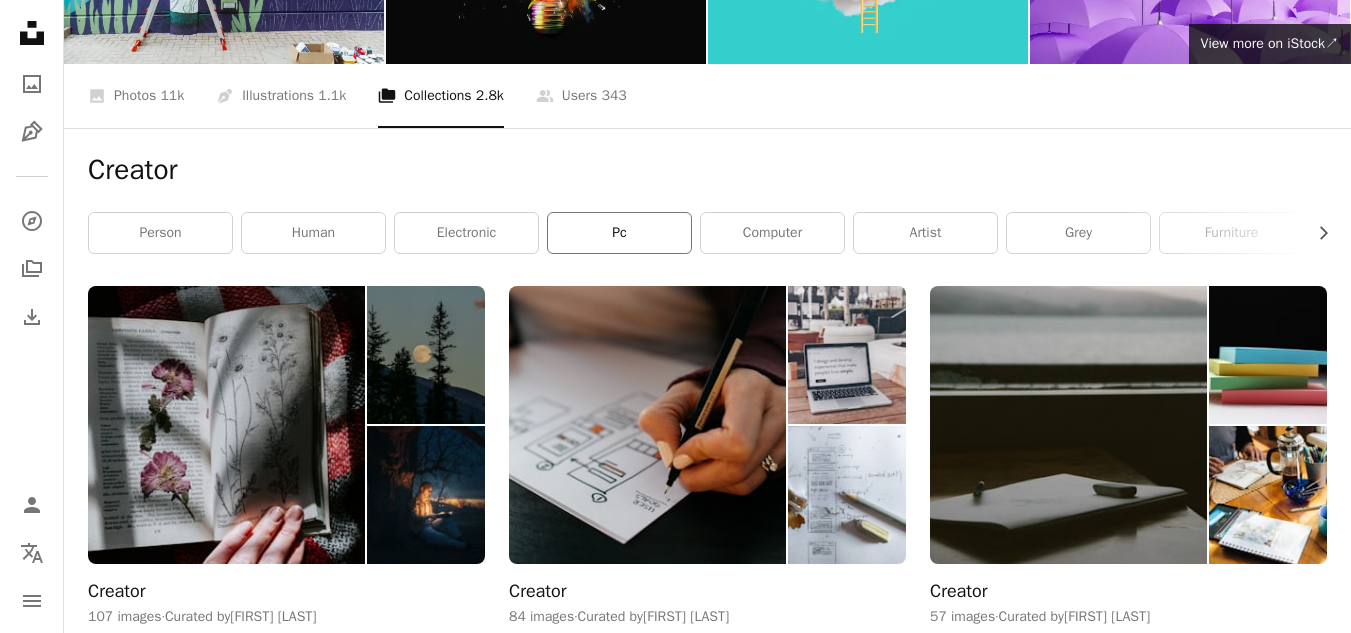 click on "pc" at bounding box center (619, 233) 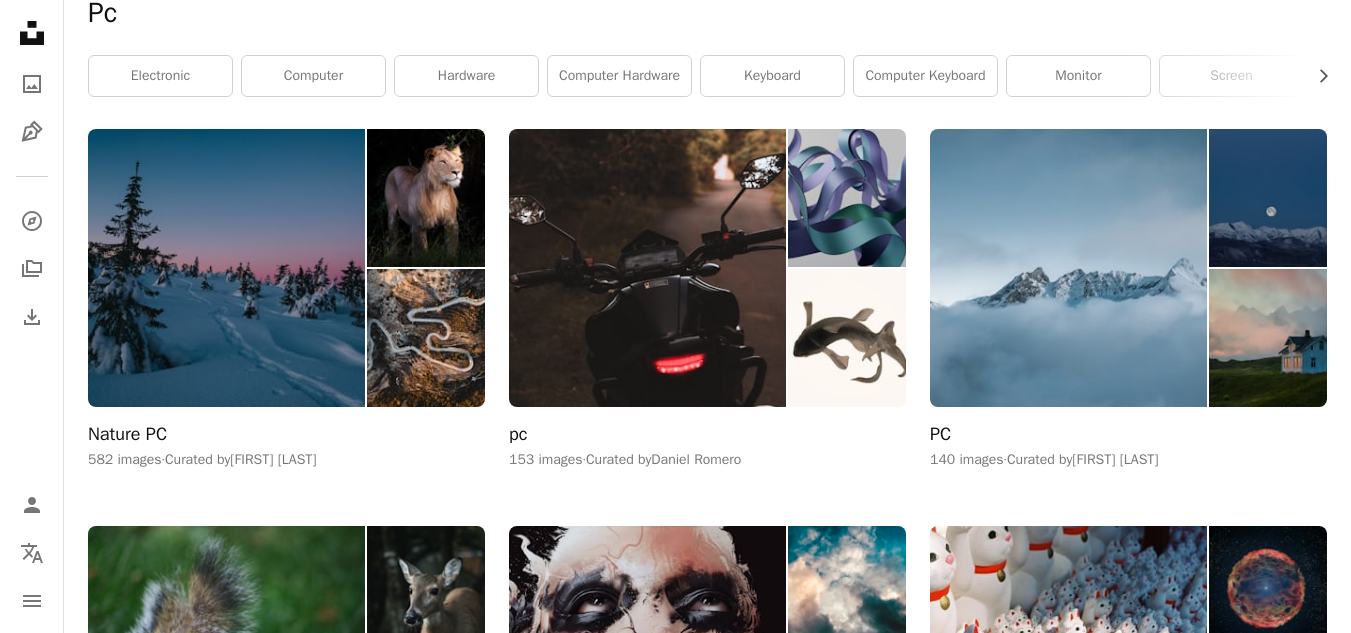 scroll, scrollTop: 369, scrollLeft: 0, axis: vertical 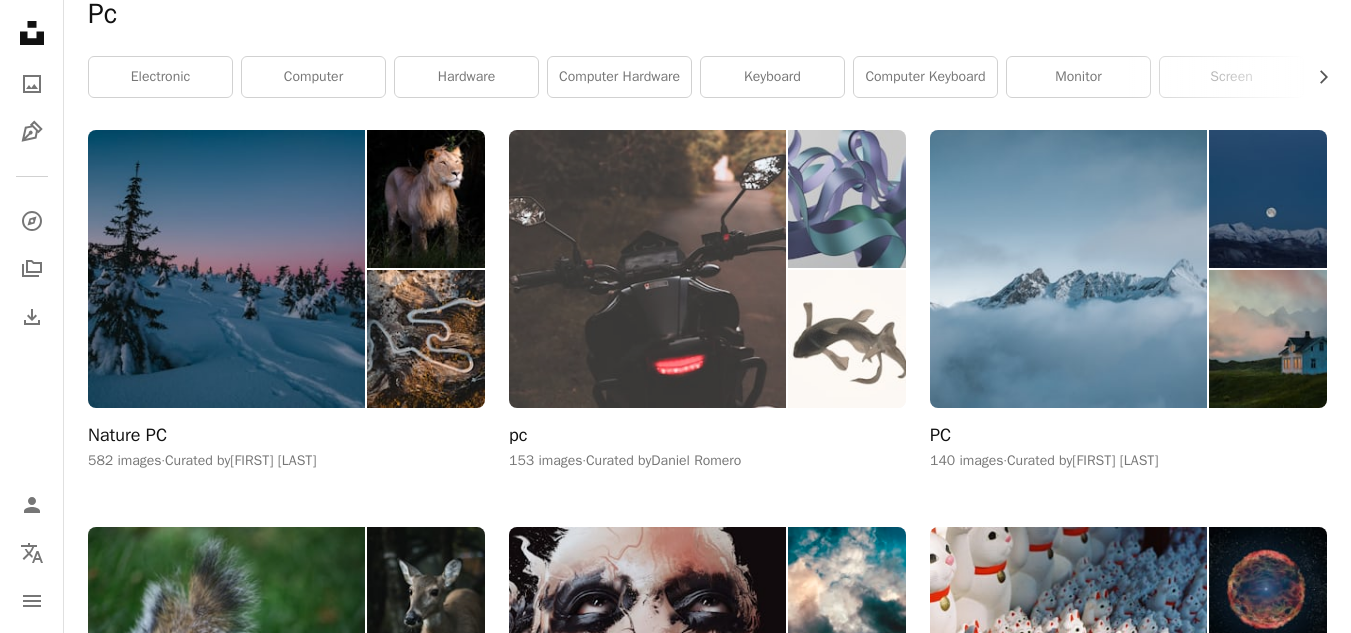 click at bounding box center [847, 339] 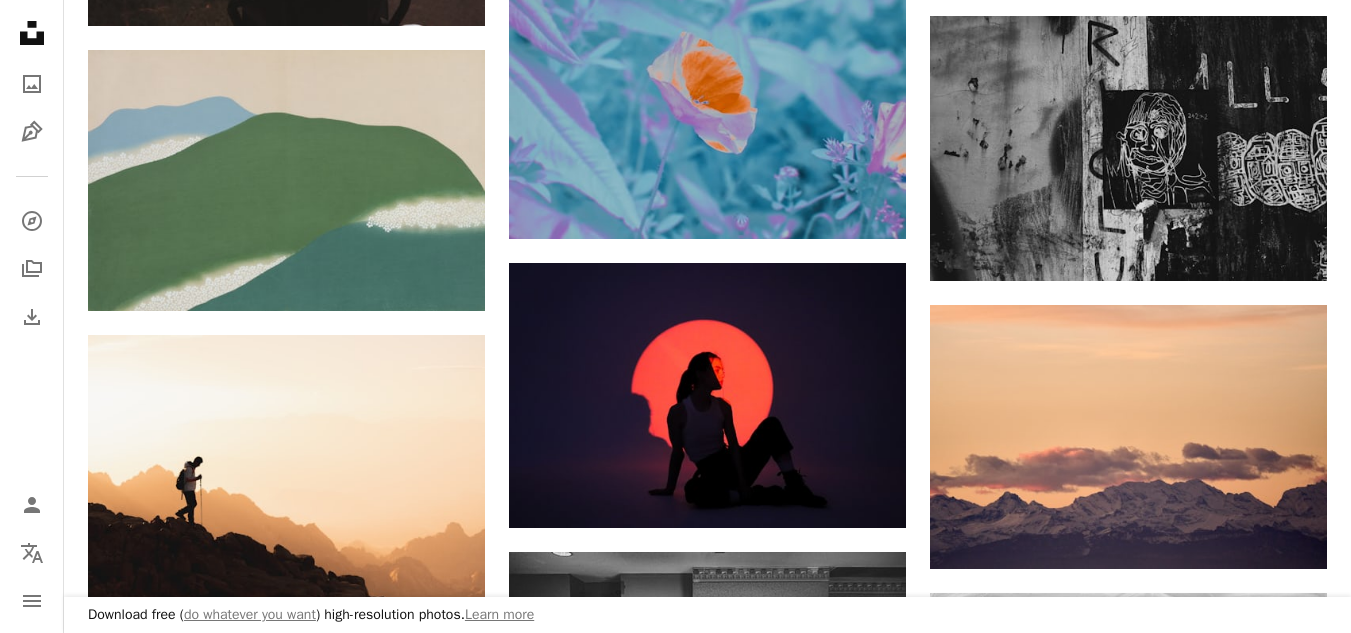 scroll, scrollTop: 621, scrollLeft: 0, axis: vertical 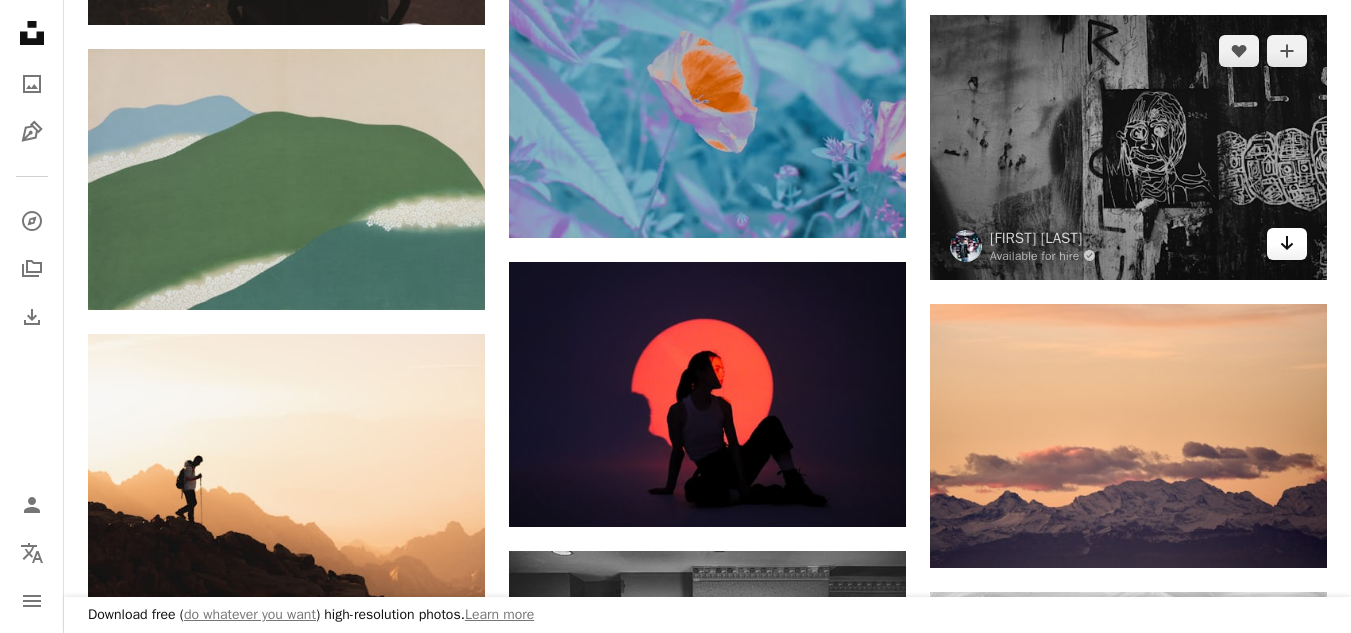 click on "Arrow pointing down" 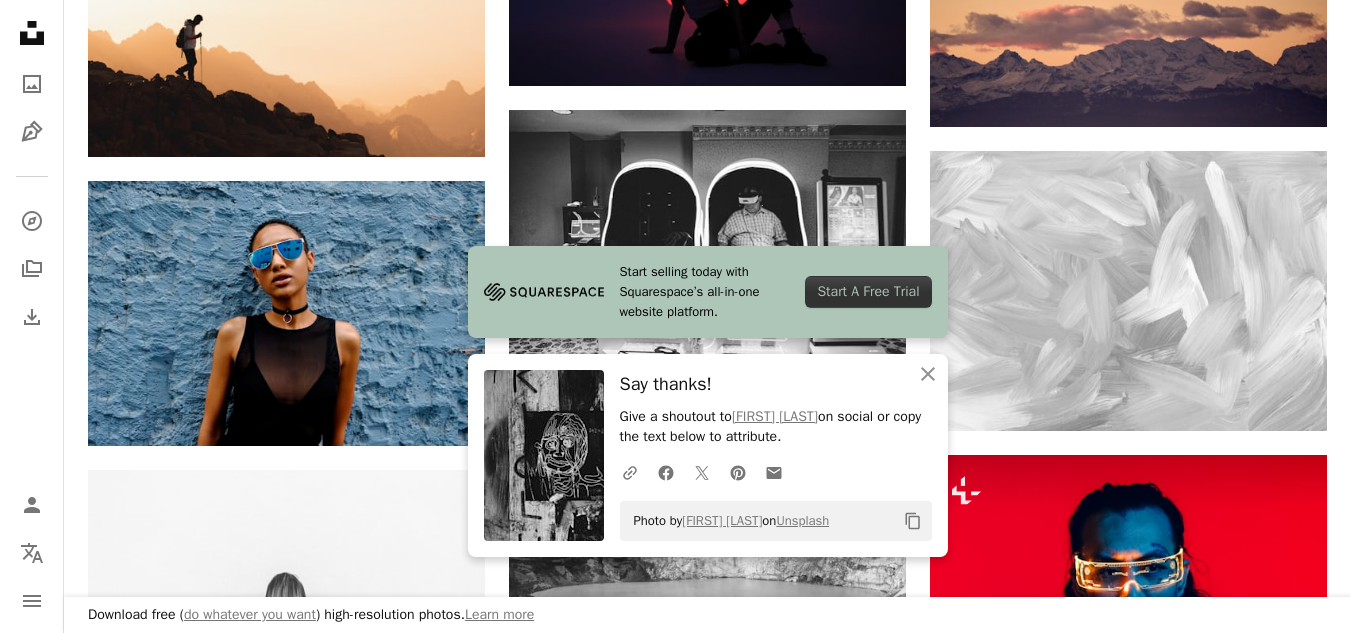scroll, scrollTop: 1063, scrollLeft: 0, axis: vertical 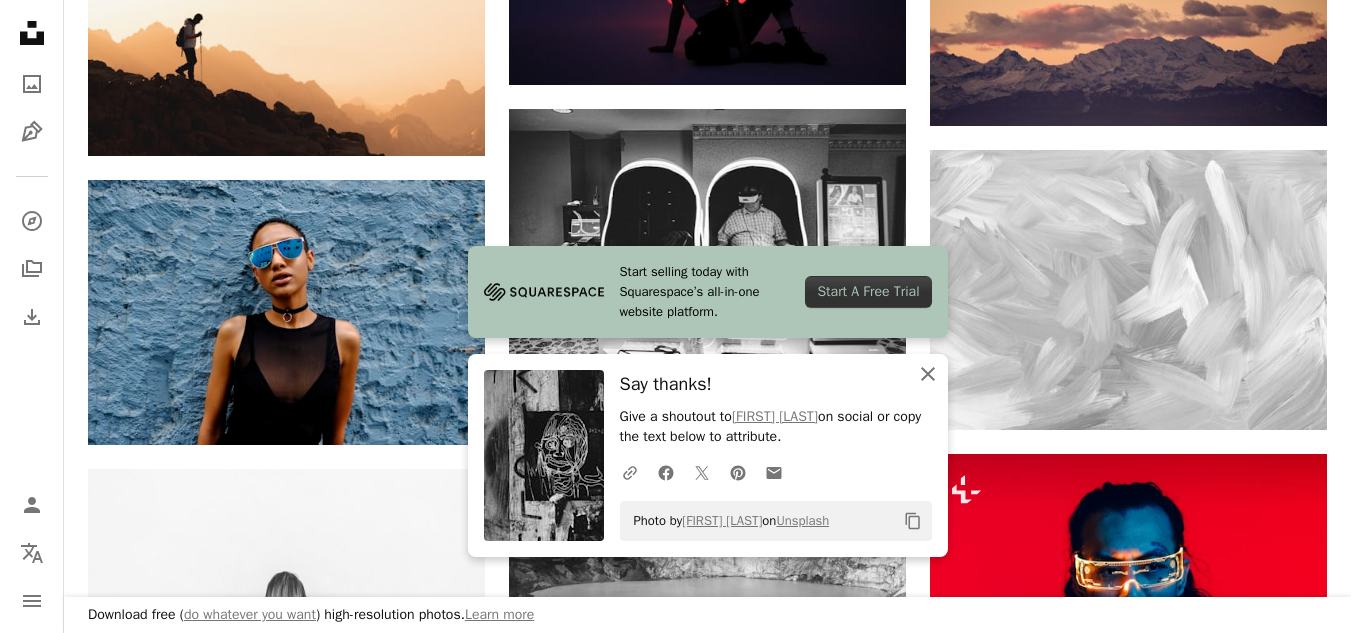 click on "An X shape" 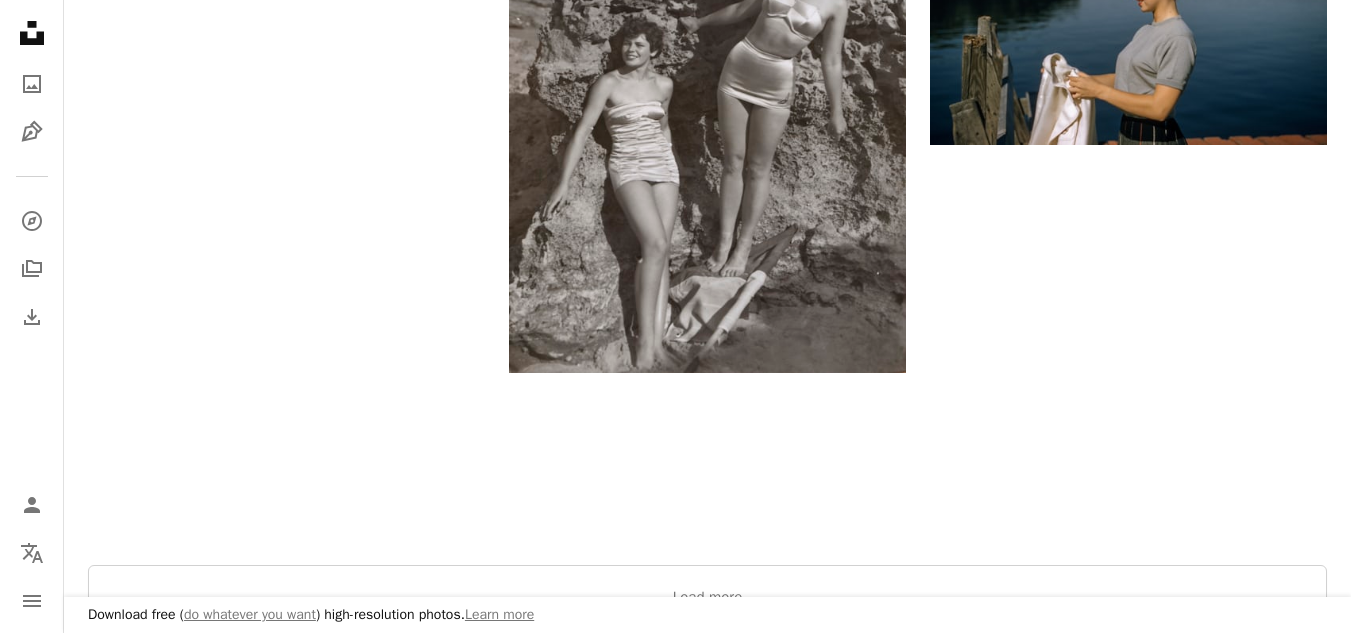 scroll, scrollTop: 2450, scrollLeft: 0, axis: vertical 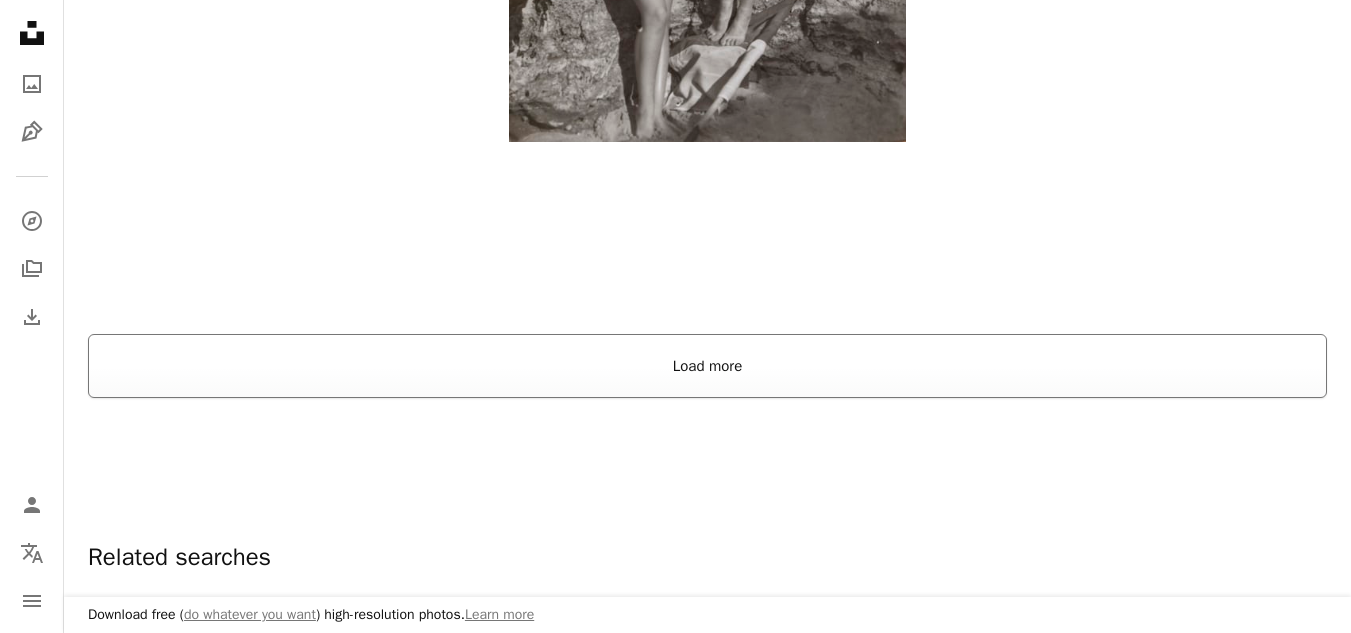 click on "Load more" at bounding box center [707, 366] 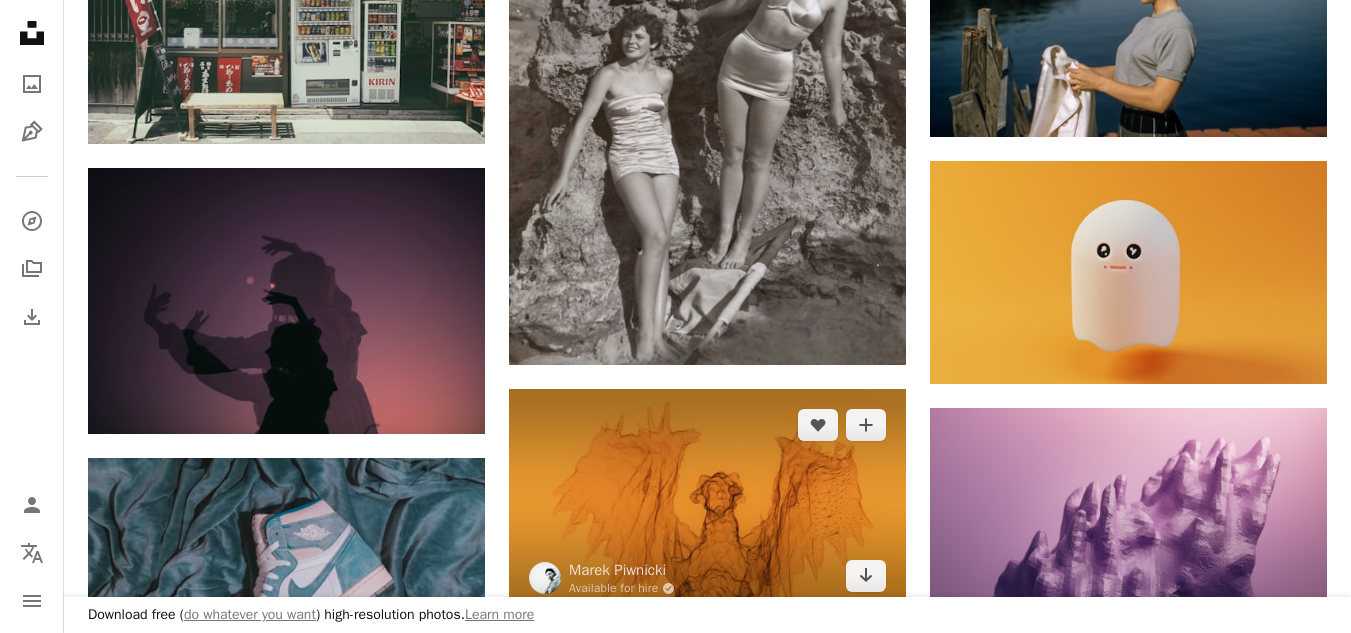 scroll, scrollTop: 1956, scrollLeft: 0, axis: vertical 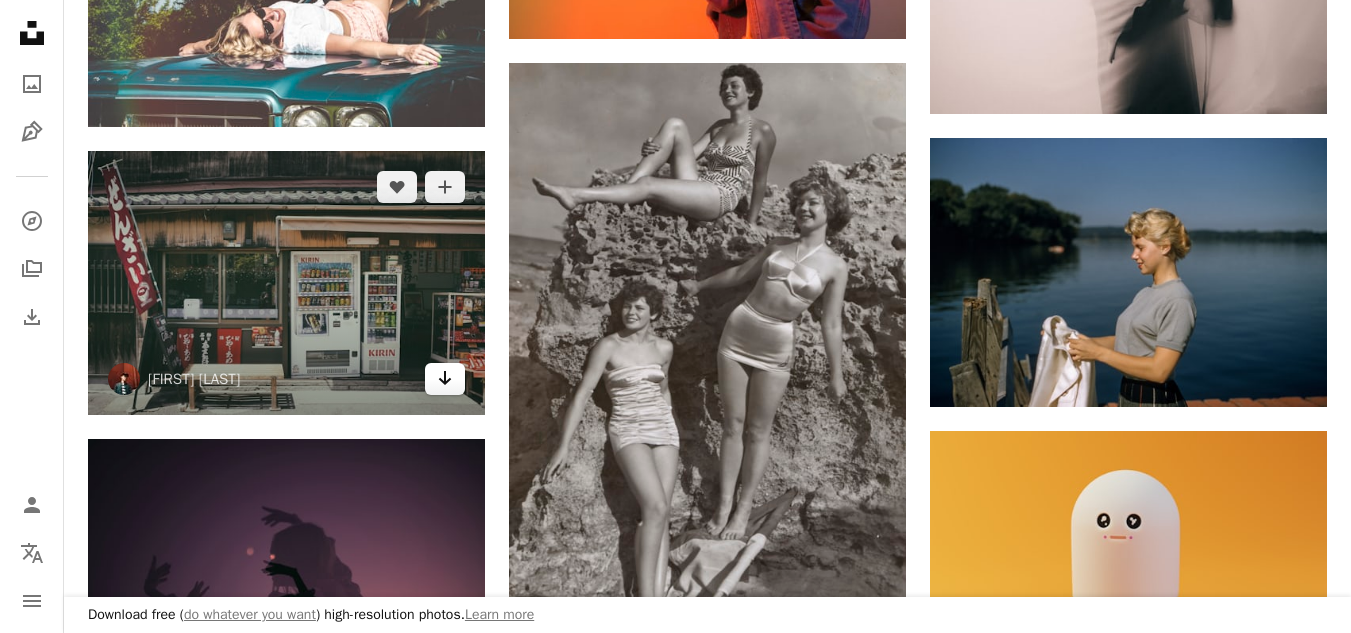 click on "Arrow pointing down" at bounding box center (445, 379) 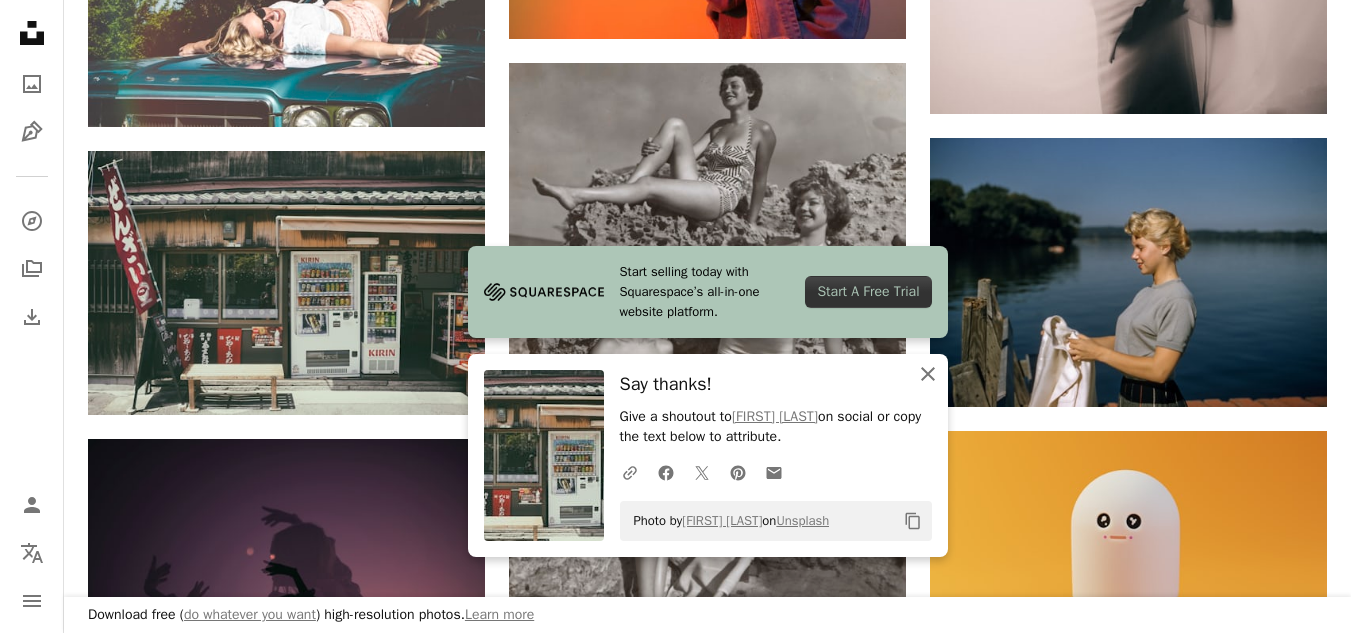 click on "An X shape" 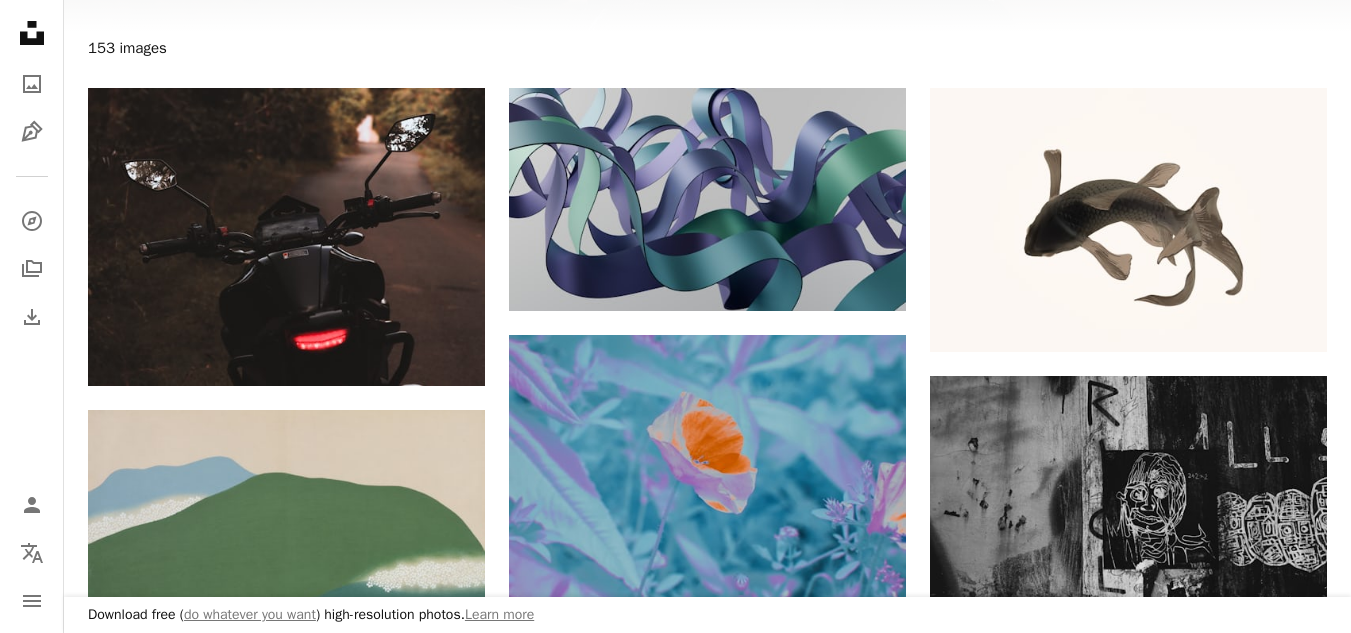 scroll, scrollTop: 0, scrollLeft: 0, axis: both 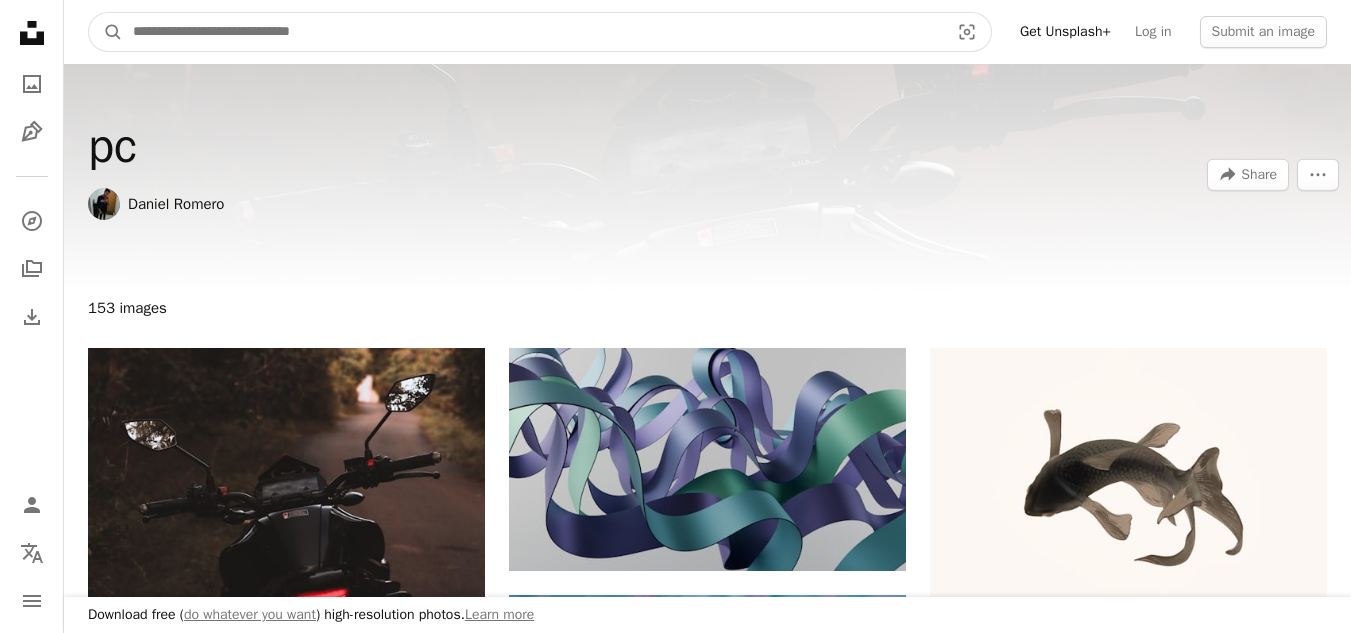 click at bounding box center (533, 32) 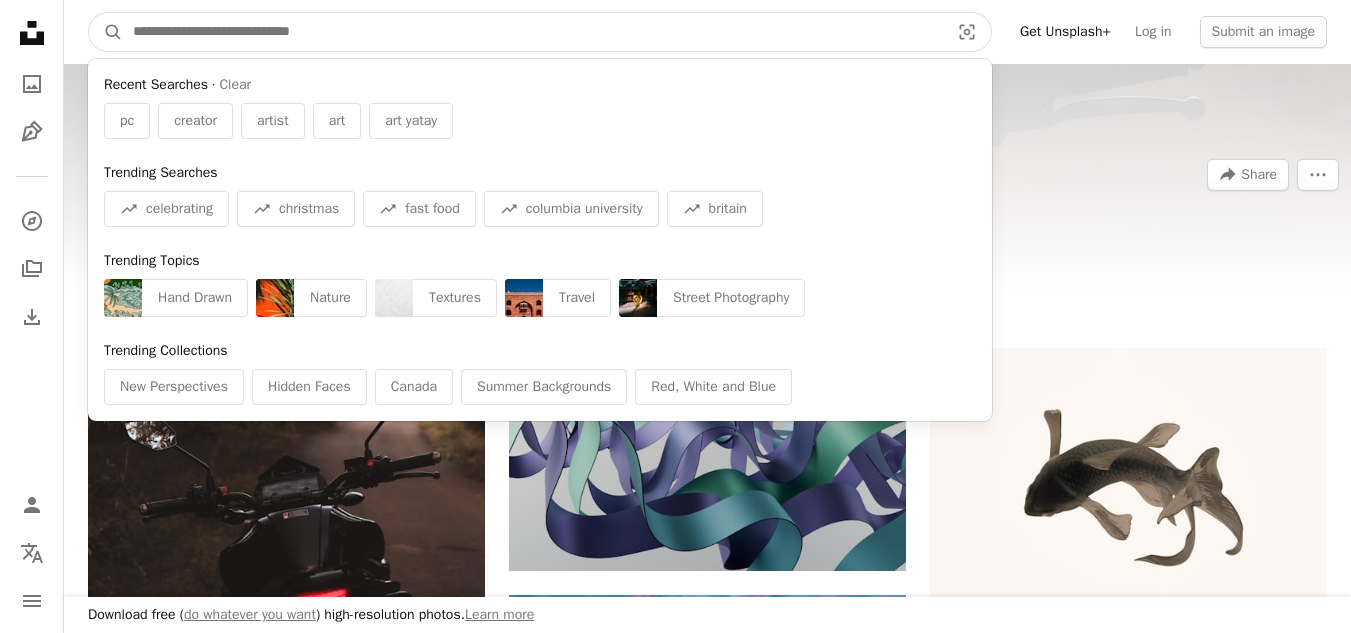 click at bounding box center (533, 32) 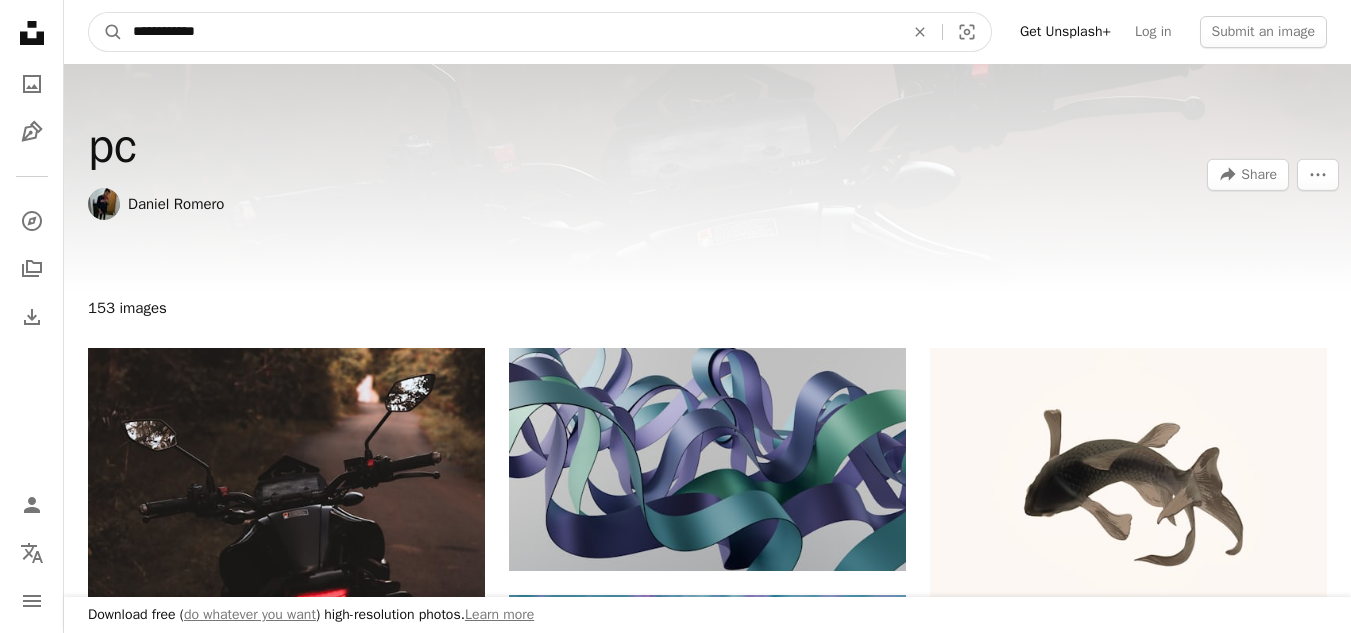 type on "**********" 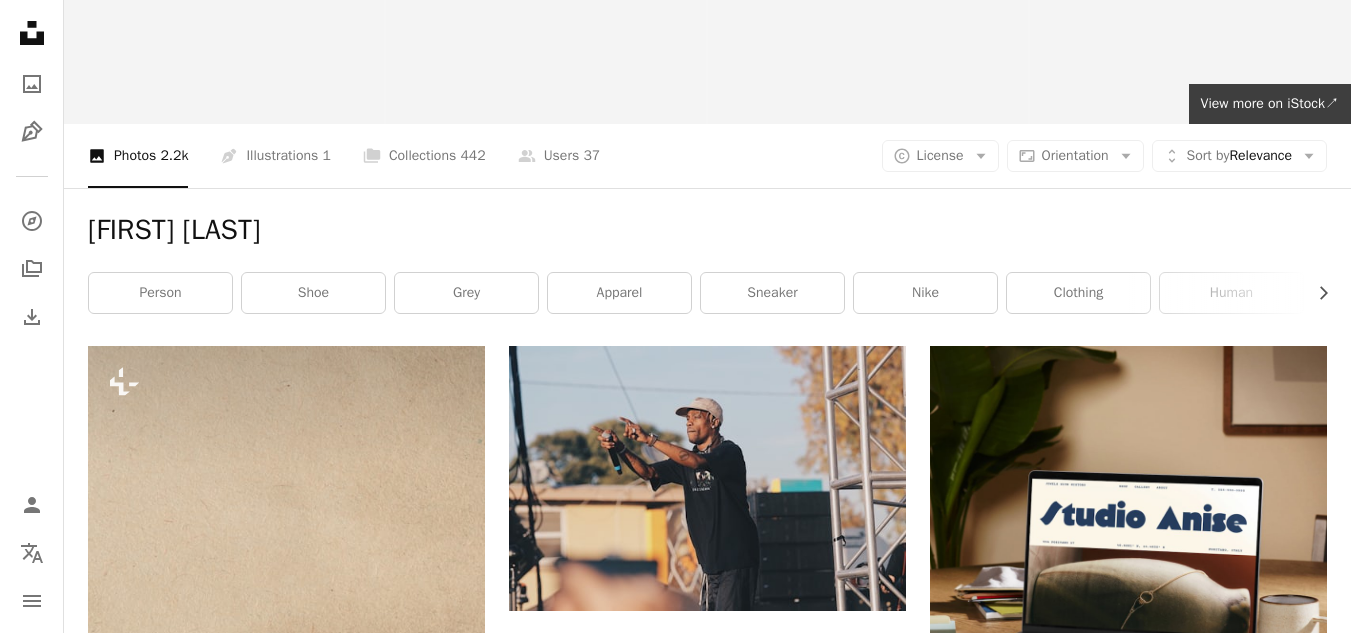 scroll, scrollTop: 0, scrollLeft: 0, axis: both 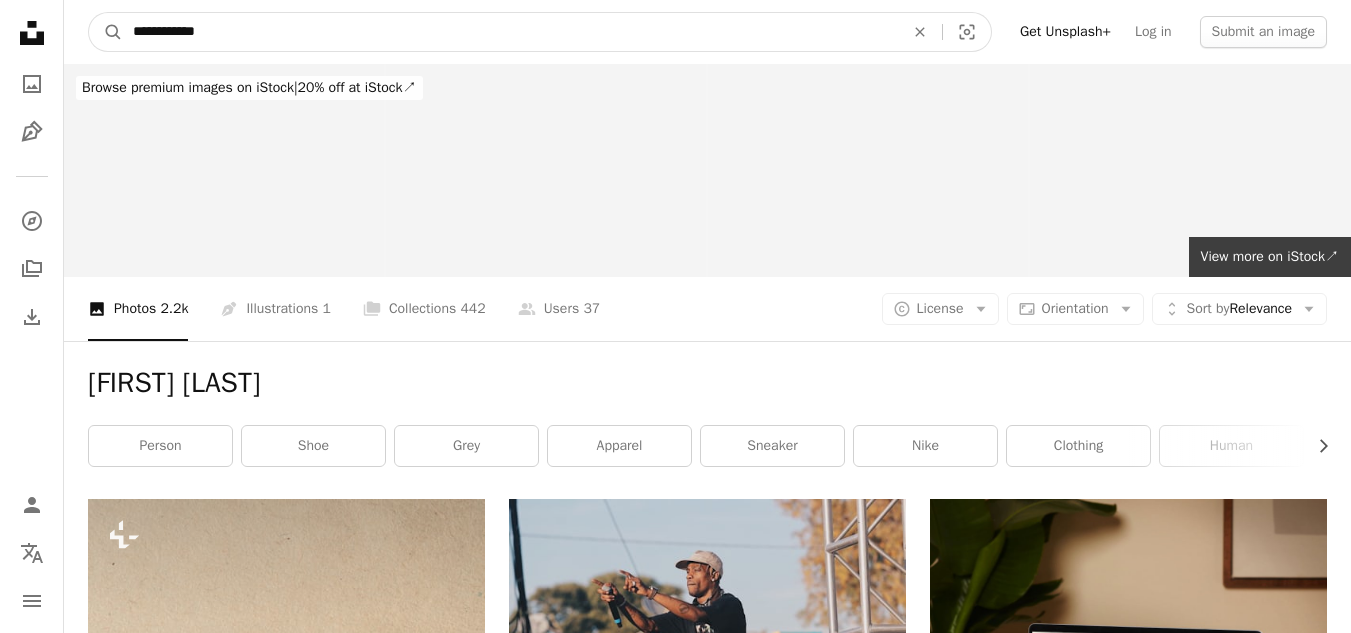 click on "**********" at bounding box center (510, 32) 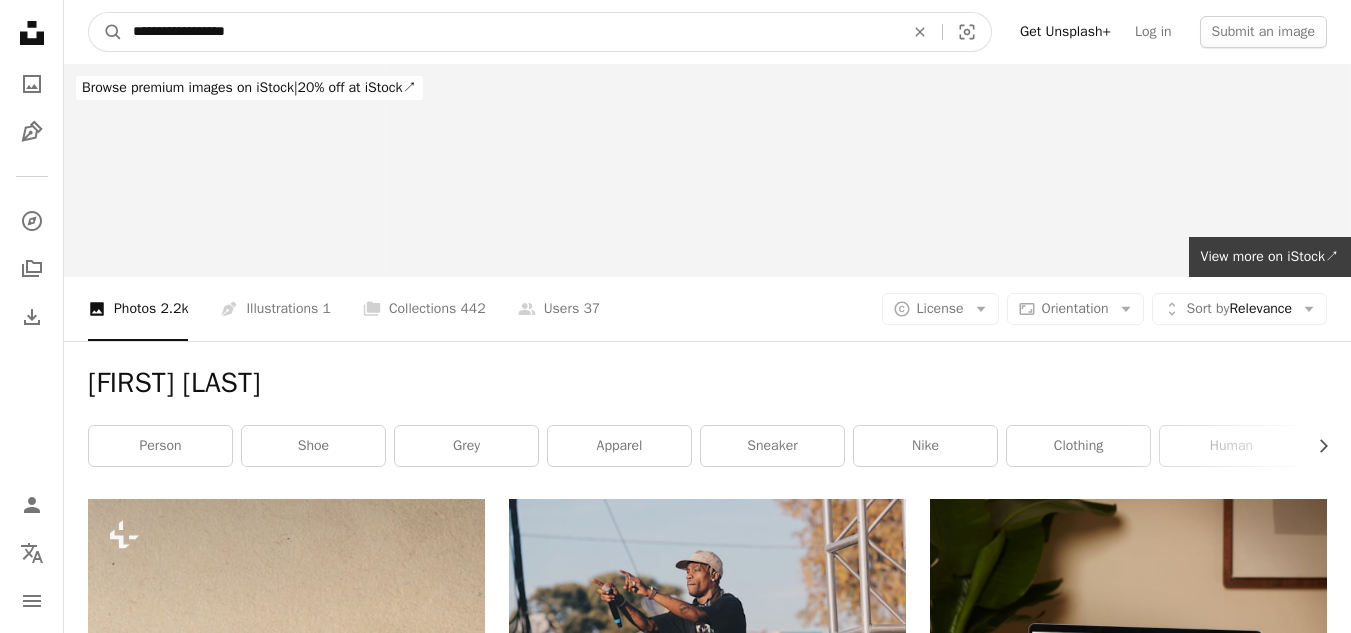 type on "**********" 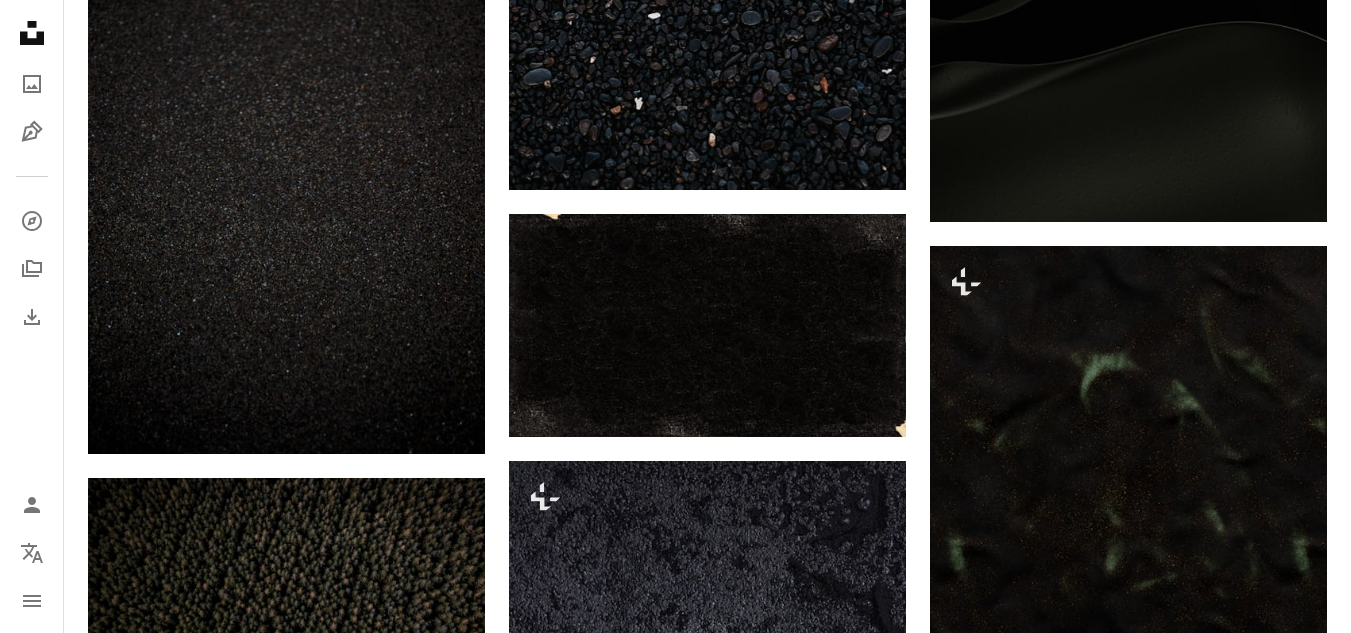 scroll, scrollTop: 2654, scrollLeft: 0, axis: vertical 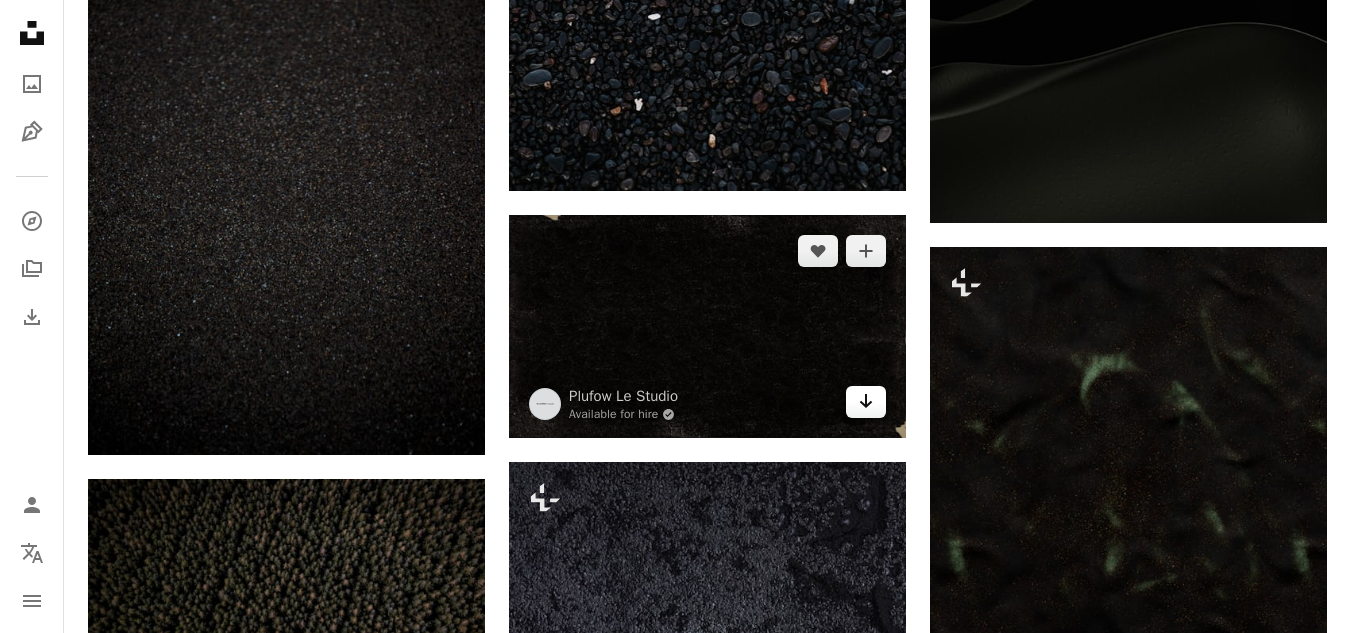 click on "Arrow pointing down" 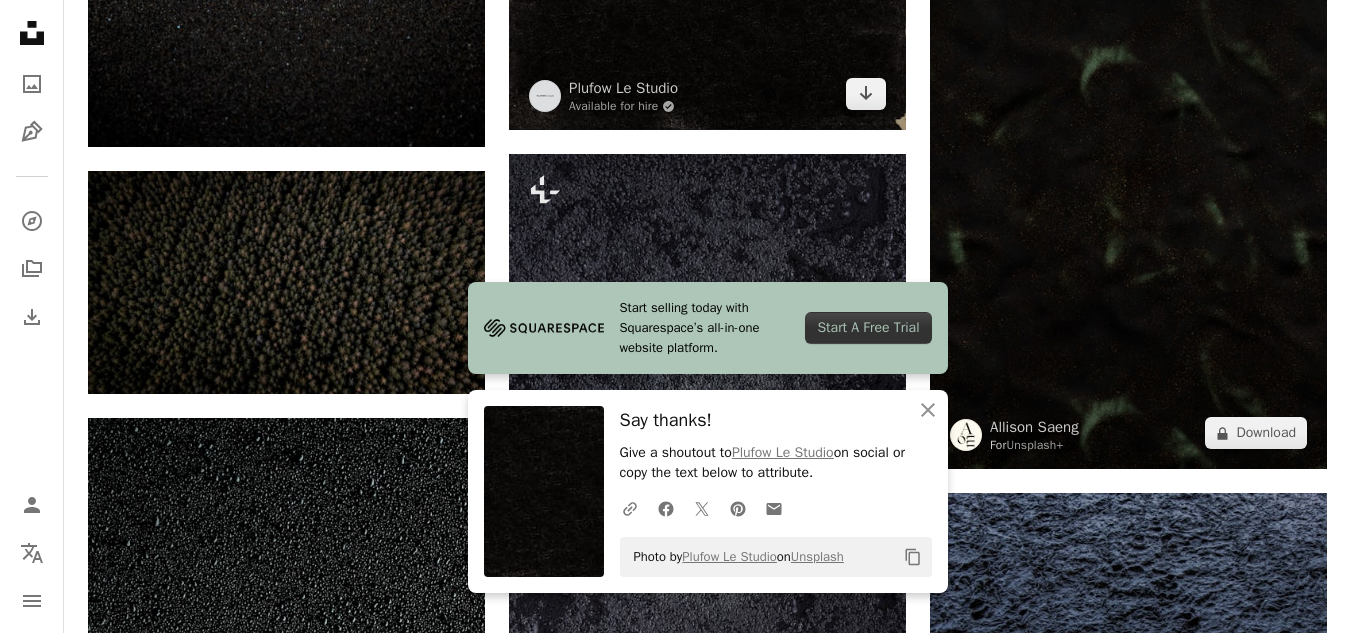 scroll, scrollTop: 2963, scrollLeft: 0, axis: vertical 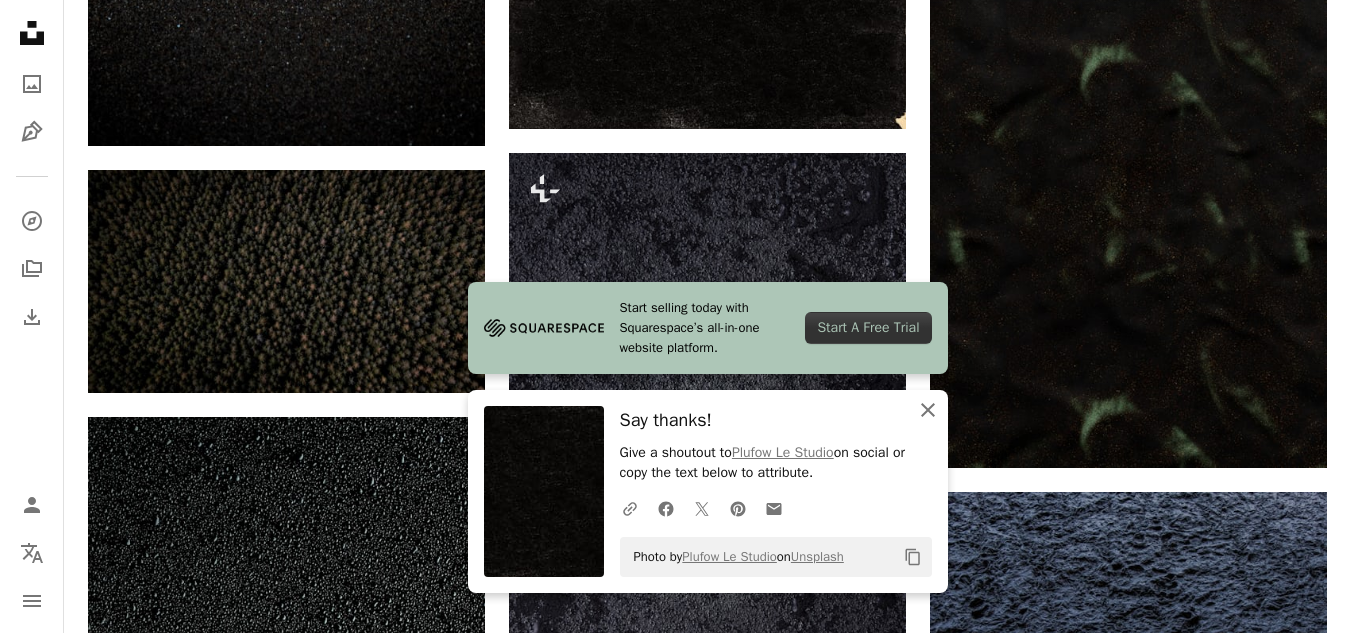 click on "An X shape" 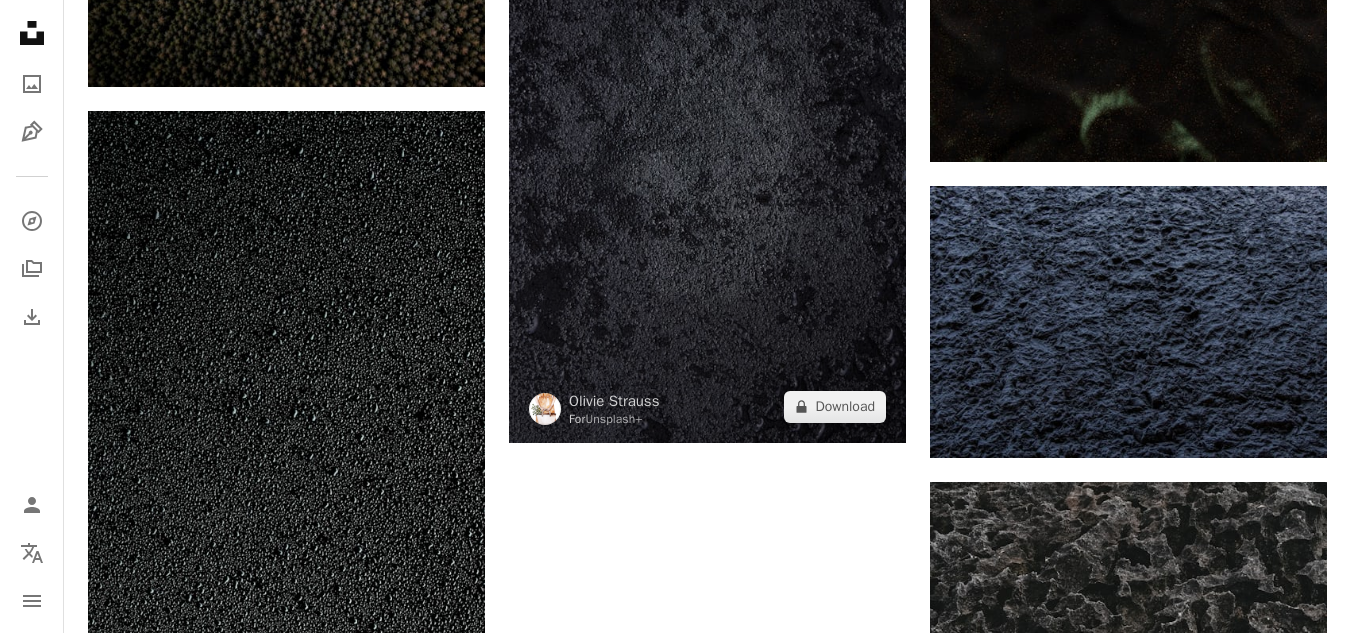 scroll, scrollTop: 3268, scrollLeft: 0, axis: vertical 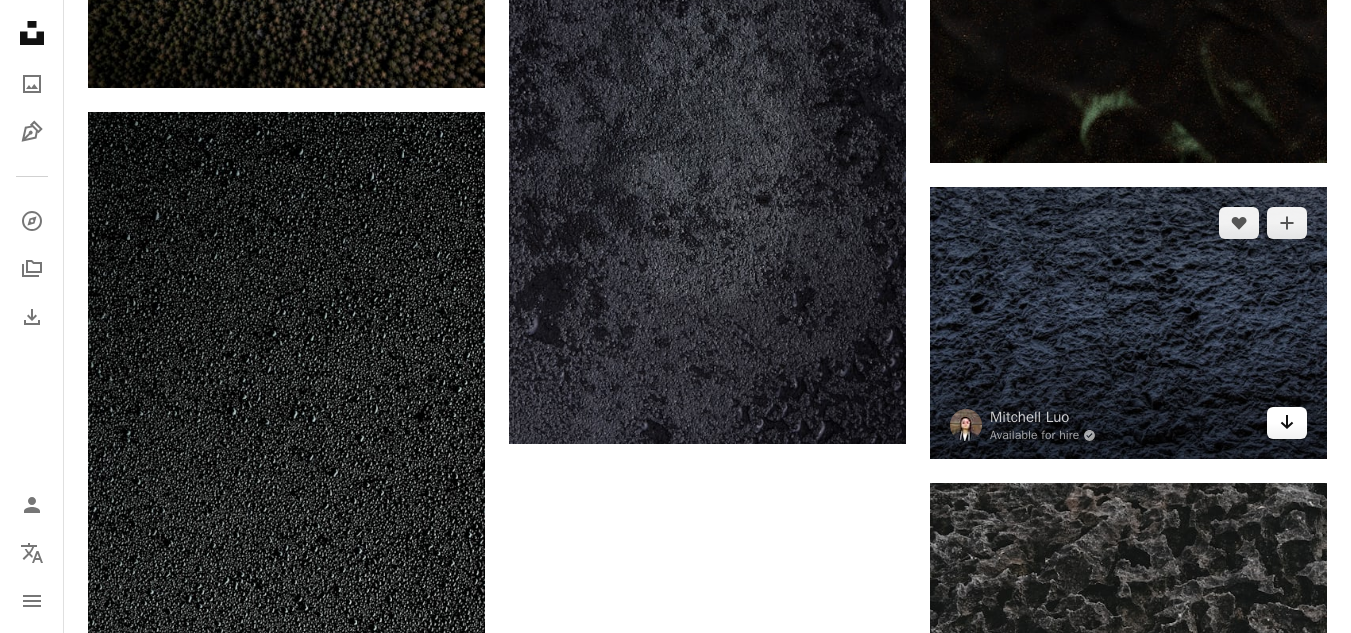 click on "Arrow pointing down" 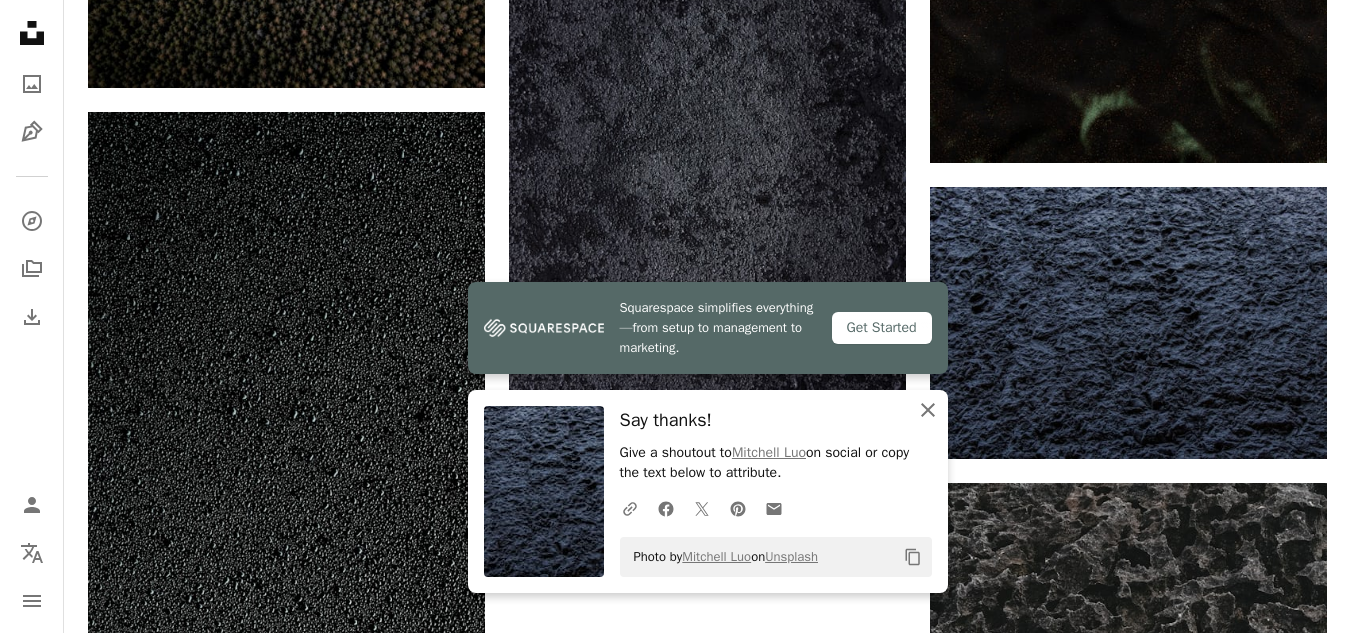 click on "An X shape" 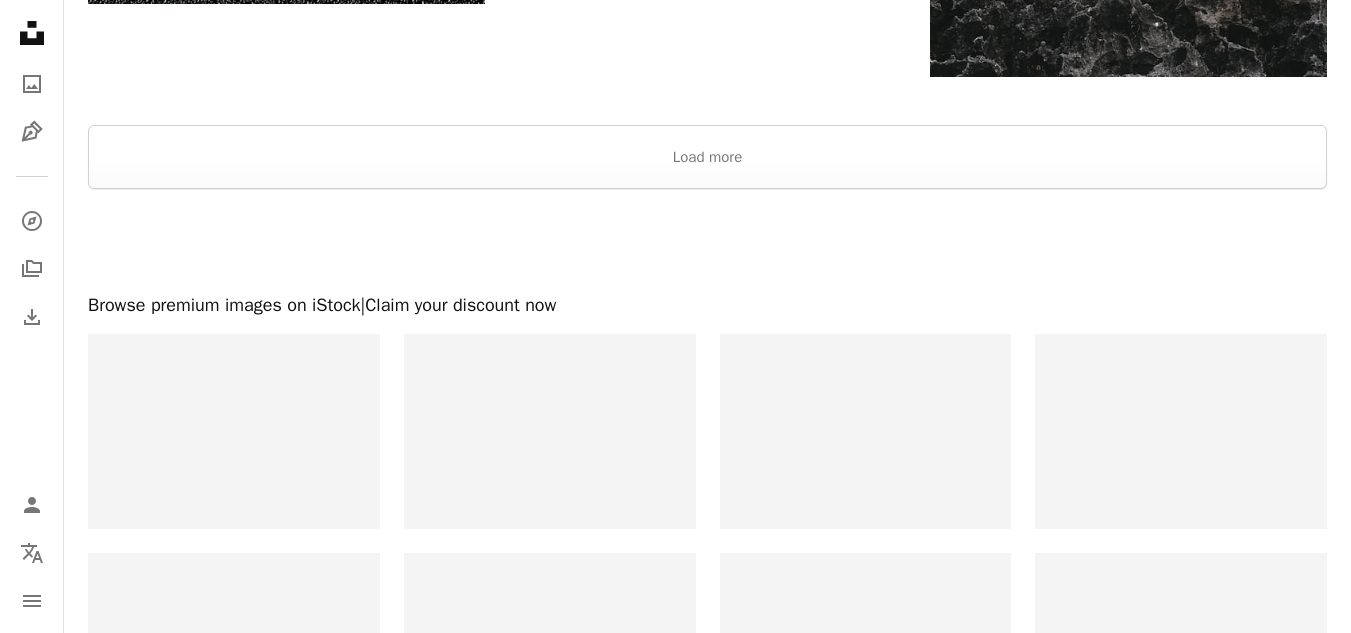 scroll, scrollTop: 3973, scrollLeft: 0, axis: vertical 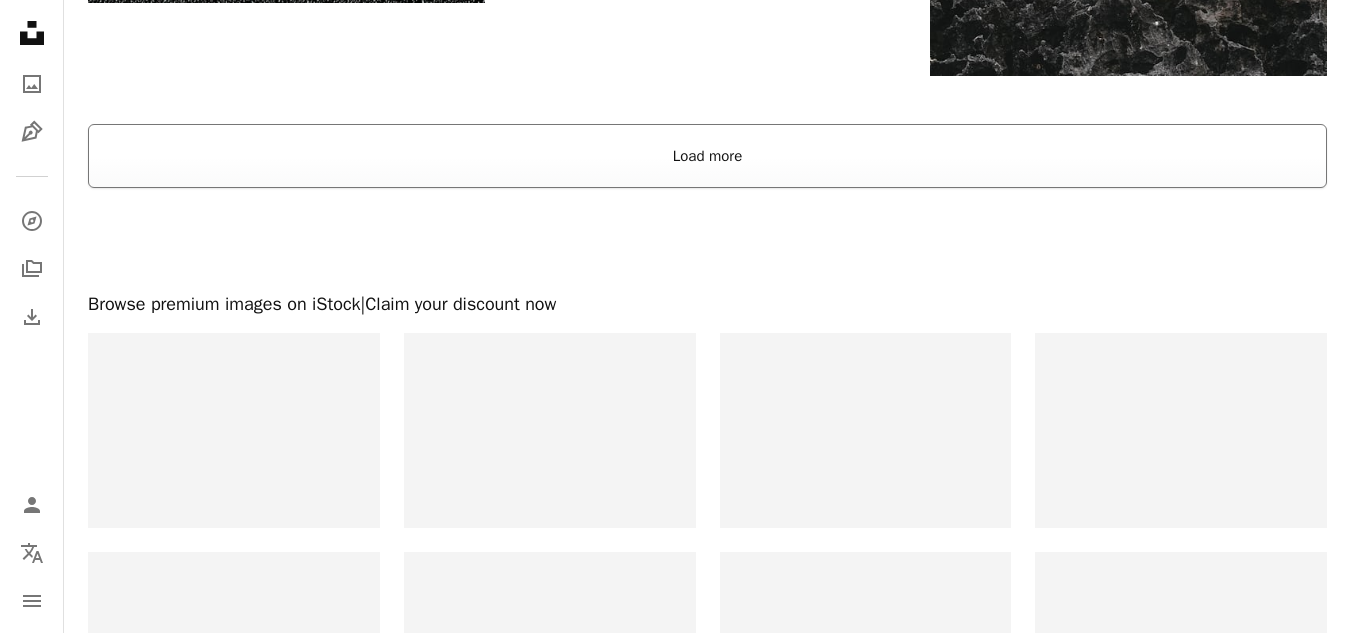 click on "Load more" at bounding box center (707, 156) 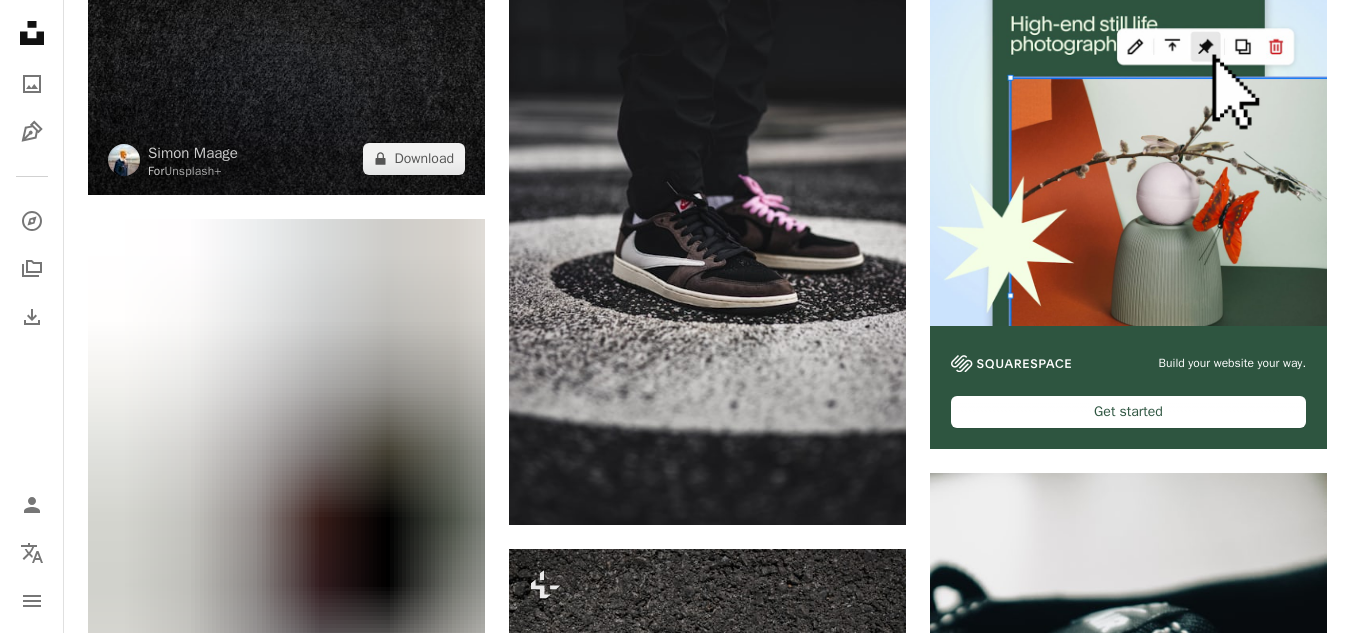 scroll, scrollTop: 0, scrollLeft: 0, axis: both 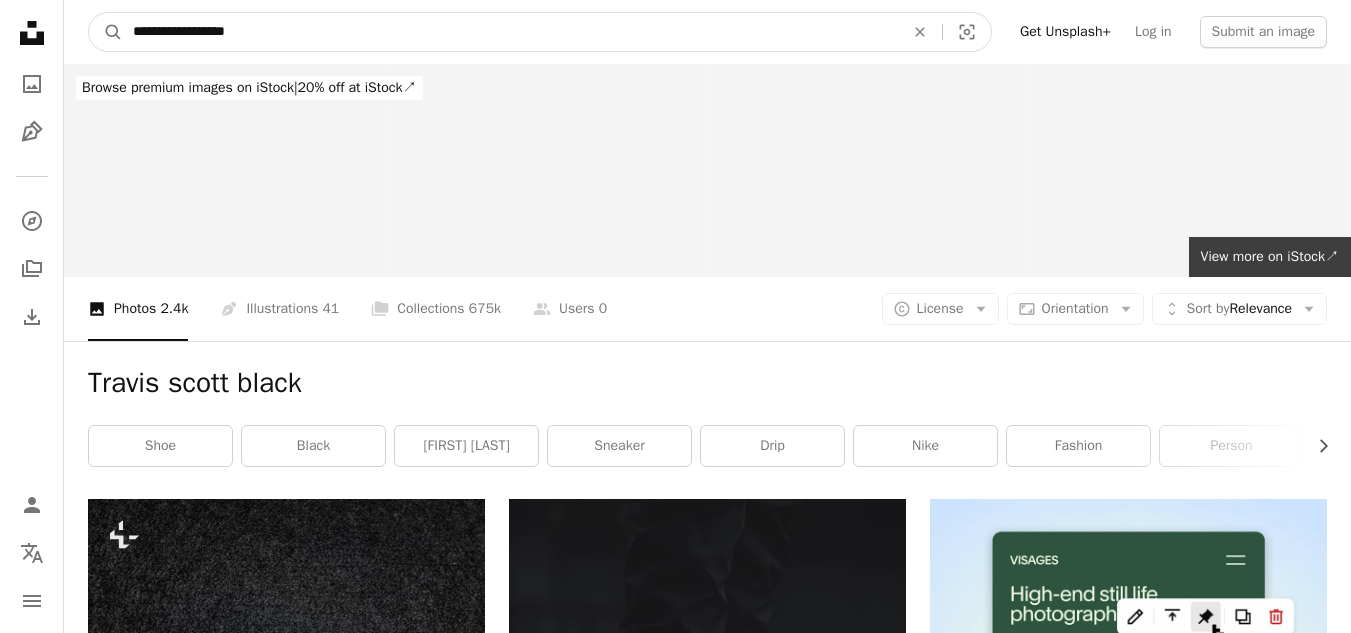 click on "**********" at bounding box center [510, 32] 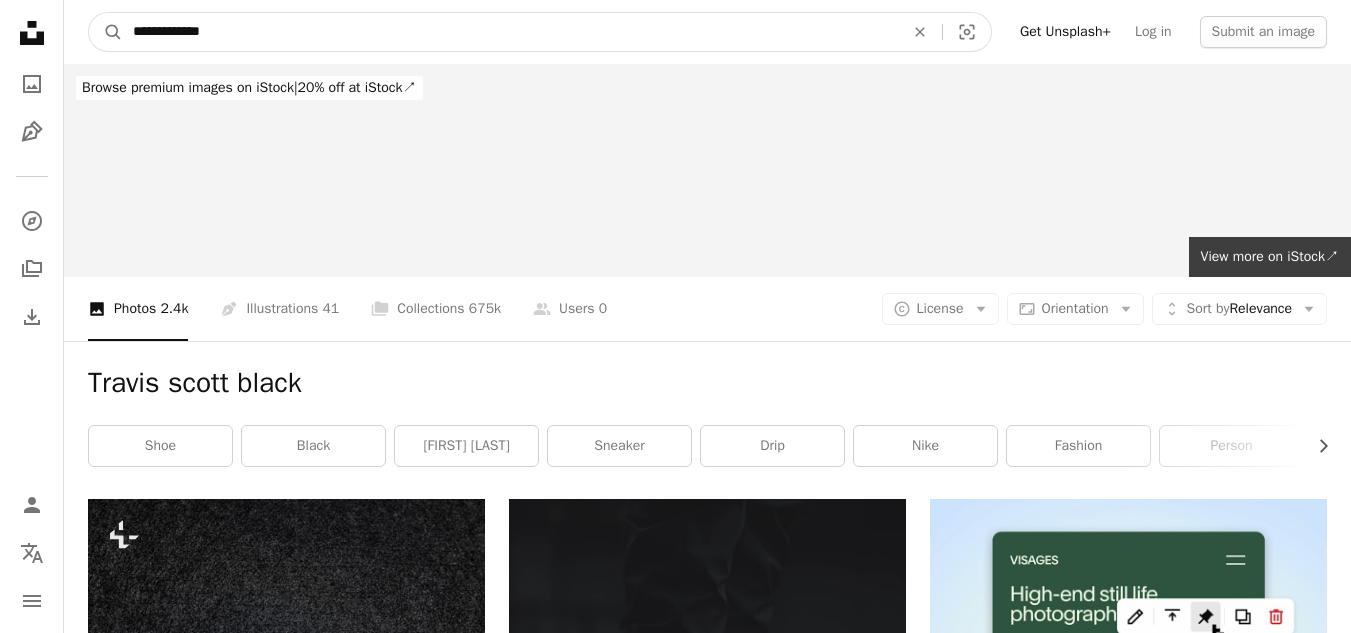 type on "**********" 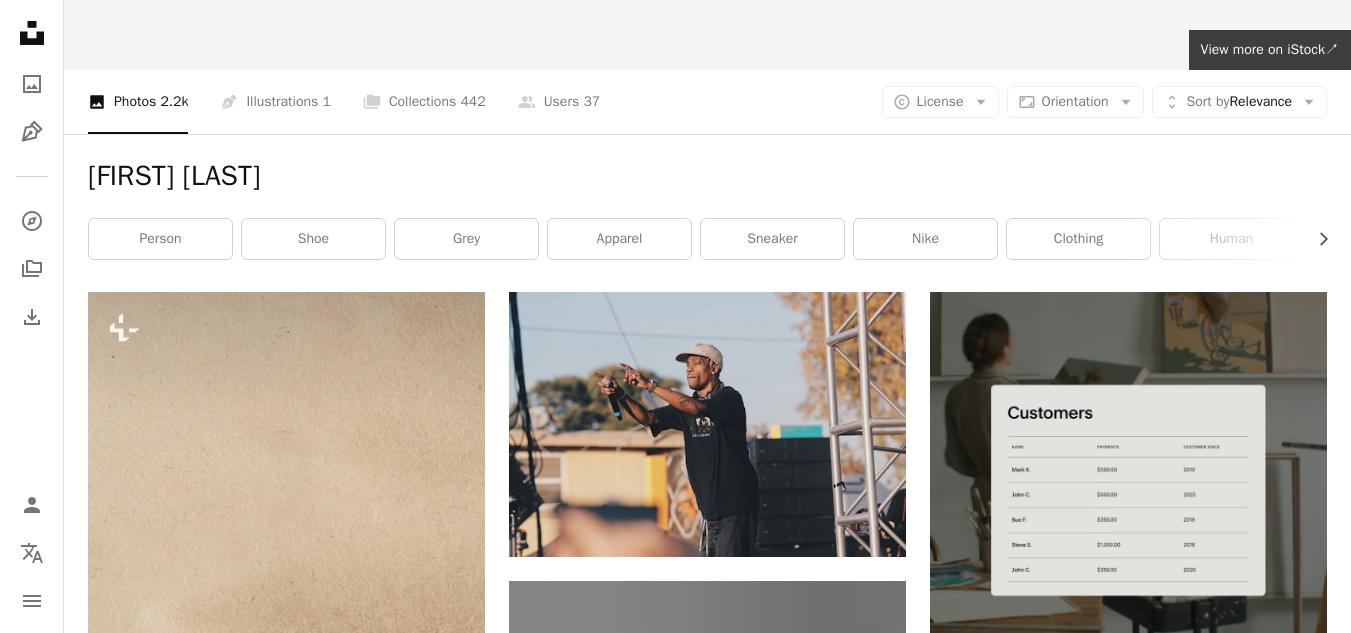 scroll, scrollTop: 206, scrollLeft: 0, axis: vertical 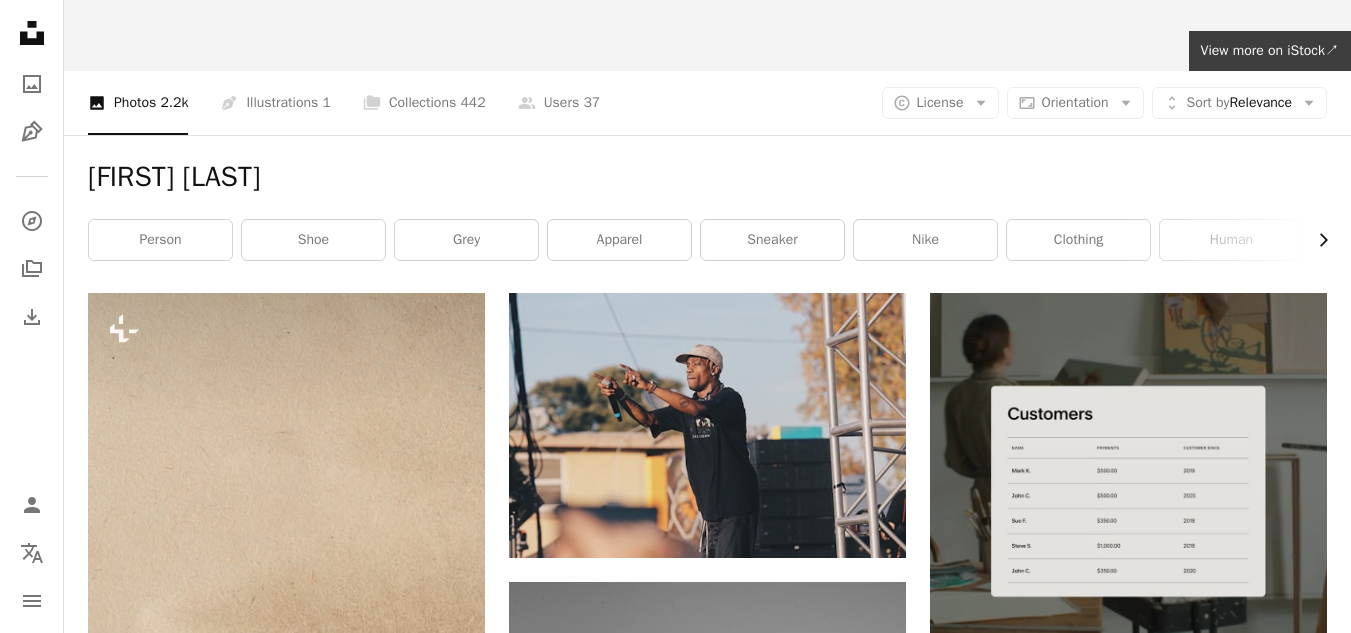 click on "Chevron right" 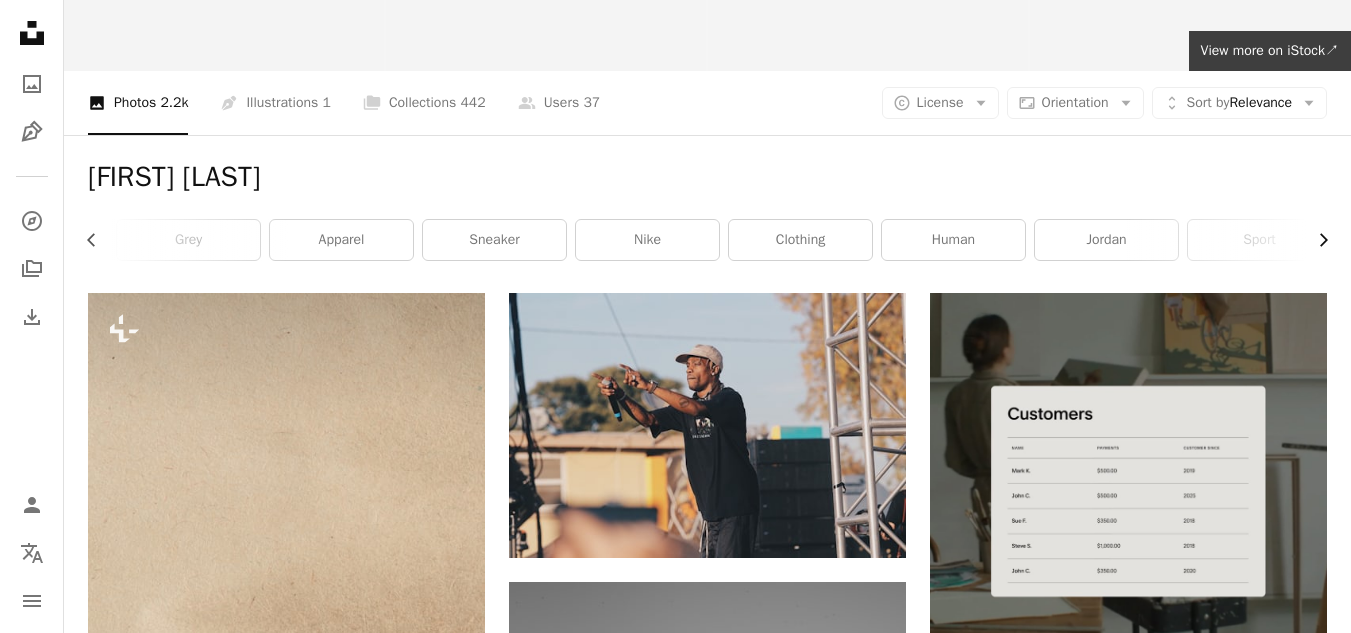 scroll, scrollTop: 0, scrollLeft: 300, axis: horizontal 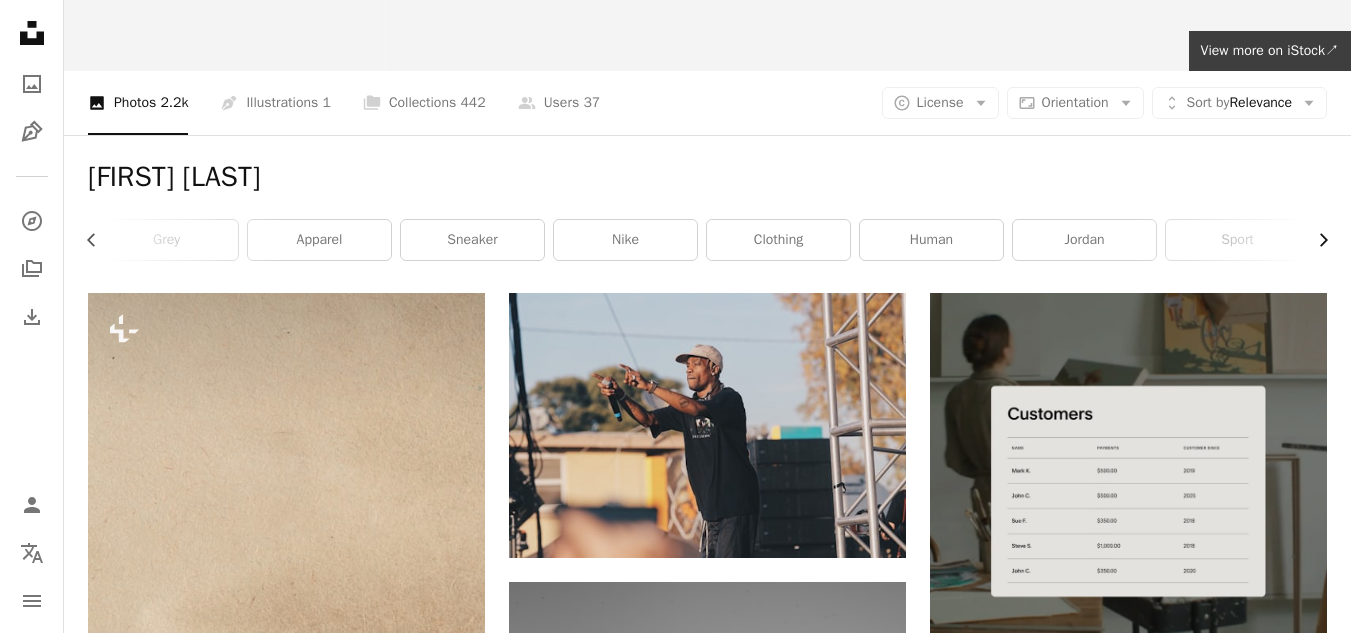 click on "Chevron right" 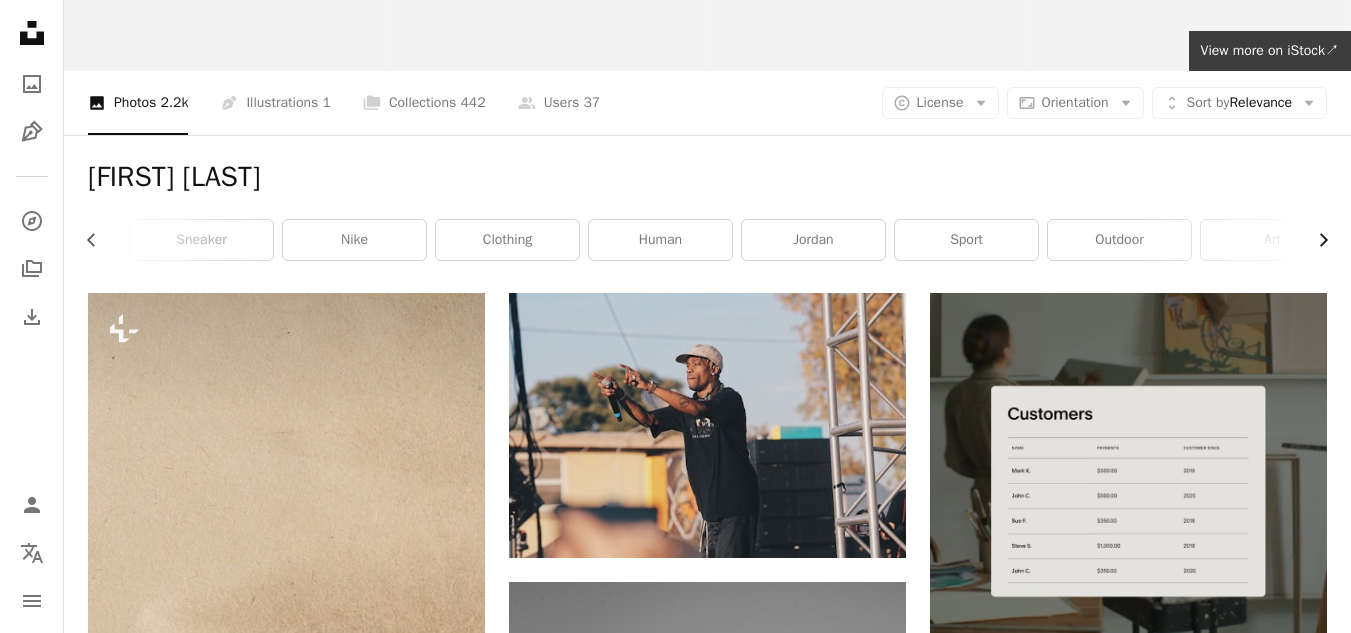 scroll, scrollTop: 0, scrollLeft: 589, axis: horizontal 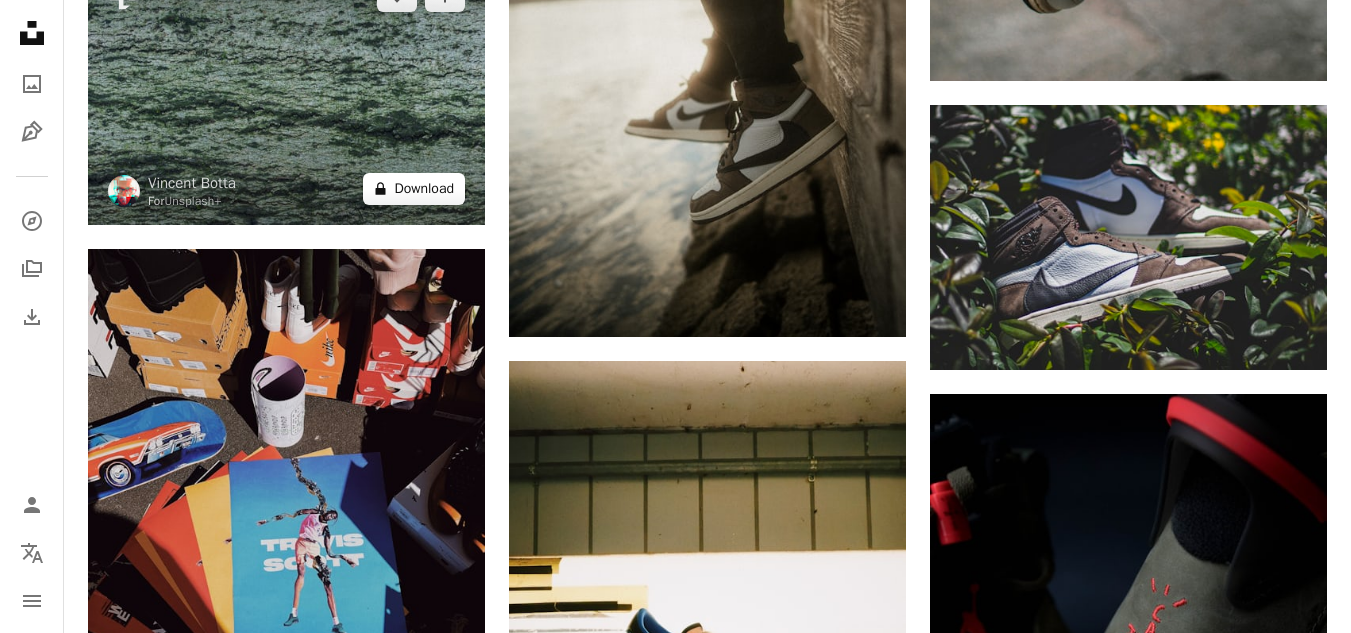 click on "A lock Download" at bounding box center (414, 189) 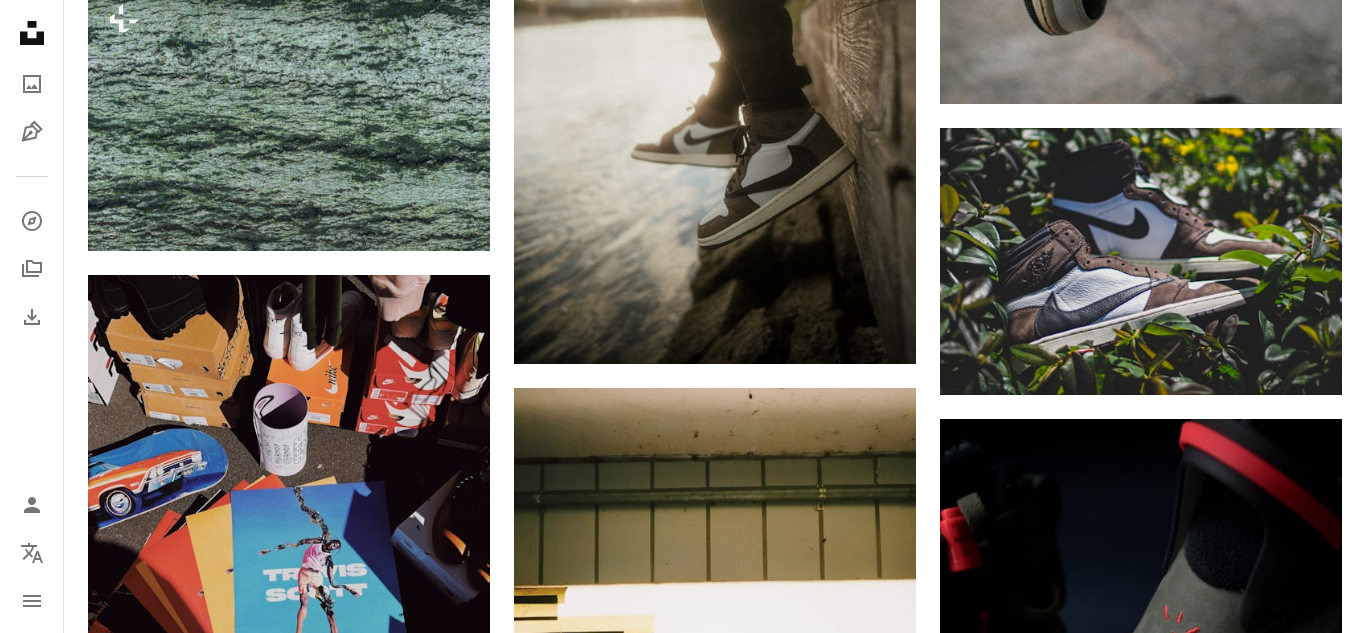 click on "An X shape Premium, ready to use images. Get unlimited access. A plus sign Members-only content added monthly A plus sign Unlimited royalty-free downloads A plus sign Illustrations  New A plus sign Enhanced legal protections yearly 66%  off monthly $12   $4 USD per month * Get  Unsplash+ * When paid annually, billed upfront  $48 Taxes where applicable. Renews automatically. Cancel anytime." at bounding box center [683, 6028] 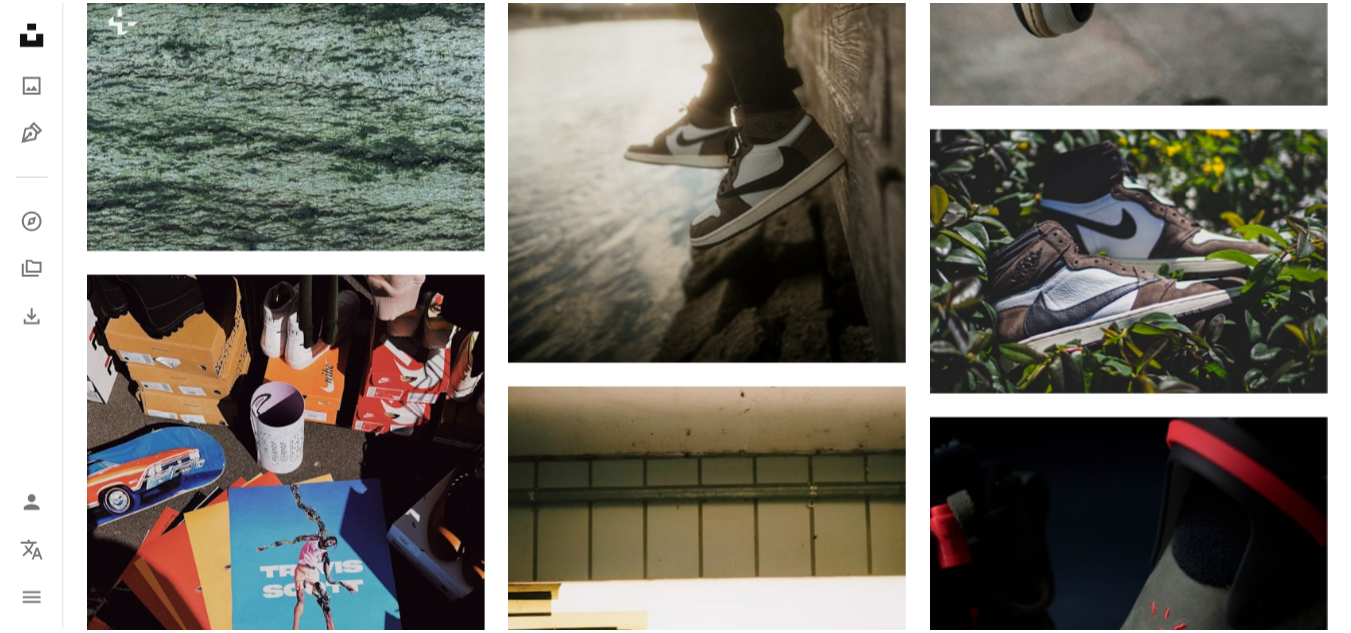 scroll, scrollTop: 0, scrollLeft: 574, axis: horizontal 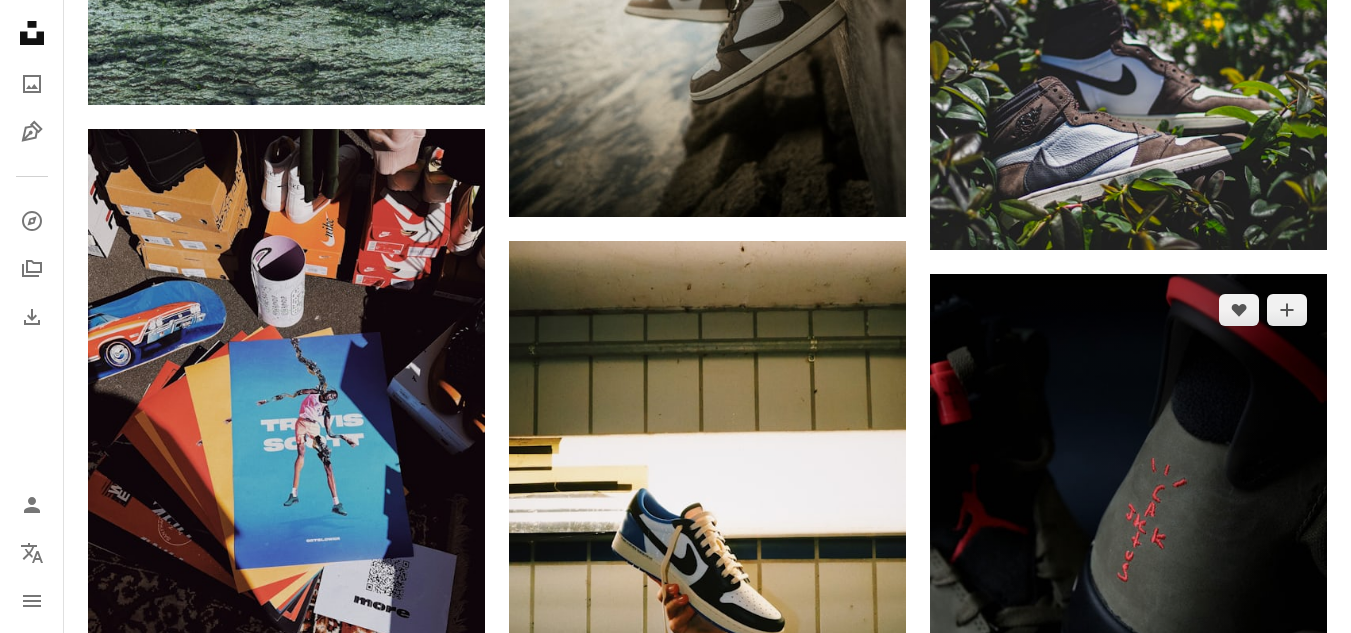 click at bounding box center (1128, 572) 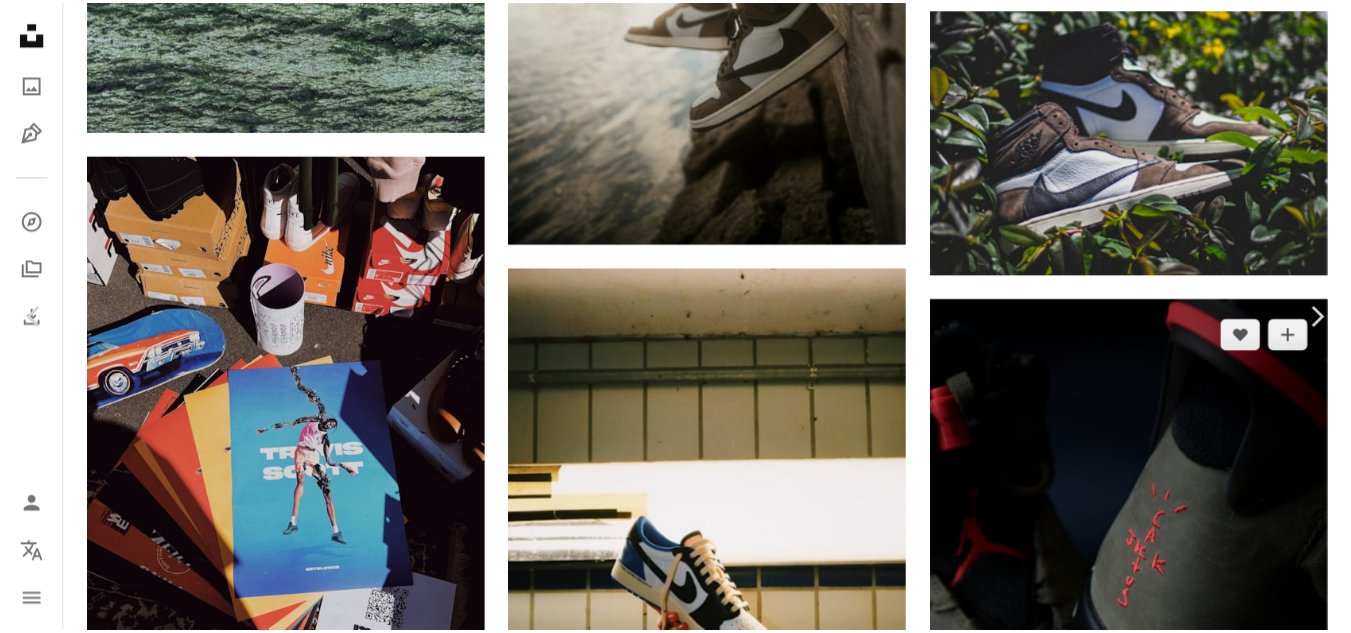 scroll, scrollTop: 0, scrollLeft: 0, axis: both 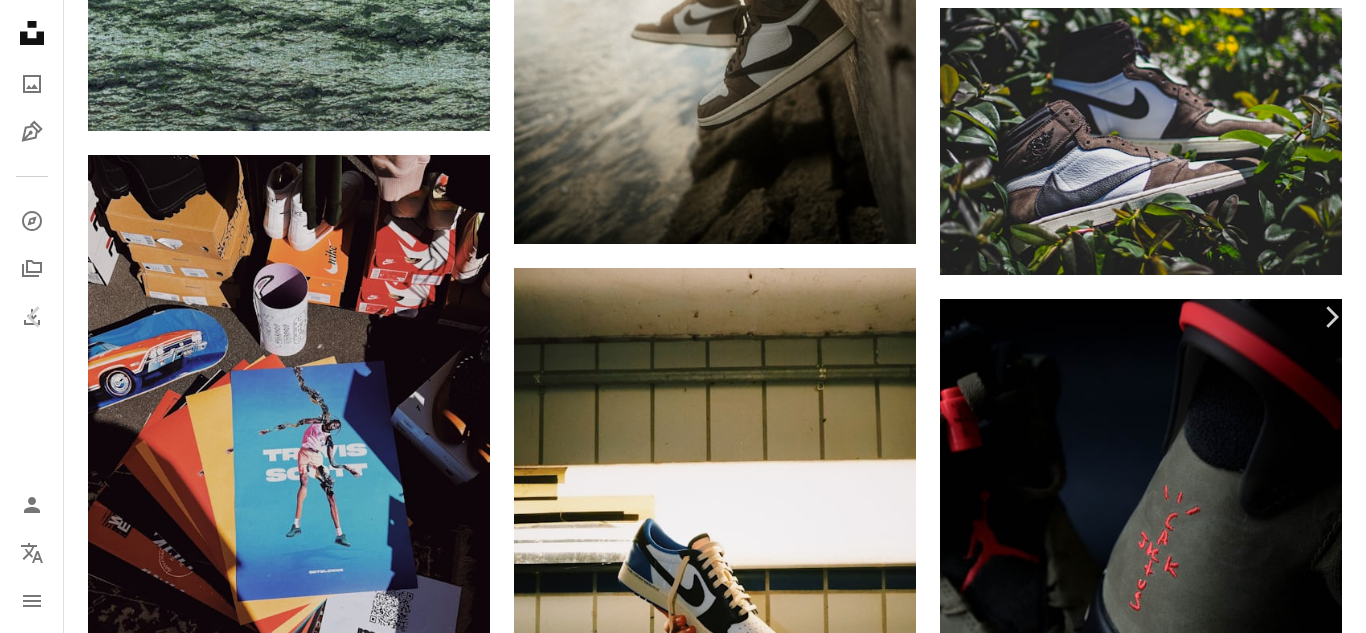 click on "[FIRST] [LAST] Available for hire A checkmark inside of a circle A heart A plus sign Download free Chevron down Zoom in Views 415,236 Downloads 4,064 A forward-right arrow Share Info icon Info More Actions A map marker [CITY], [STATE], [COUNTRY] Calendar outlined Published on January 2, 2020 Camera Canon, EOS M5 Safety Free to use under the Unsplash License shoes product nike jordan nike shoes travis scott air jordan product shot jordan shoes cactus jack kicks shoe photography human people team sport grey clothing sports usa Free images Browse premium related images on iStock | Save 20% with code UNSPLASH20 View more on iStock ↗ Related images A heart A plus sign [FIRST] [LAST] Available for hire A checkmark inside of a circle Arrow pointing down A heart A plus sign [FIRST] [LAST] Available for hire A checkmark inside of a circle Arrow pointing down A heart A plus sign [FIRST] Arrow pointing down A heart A plus sign [FIRST] [LAST] Available for hire Arrow pointing down" at bounding box center (683, 5908) 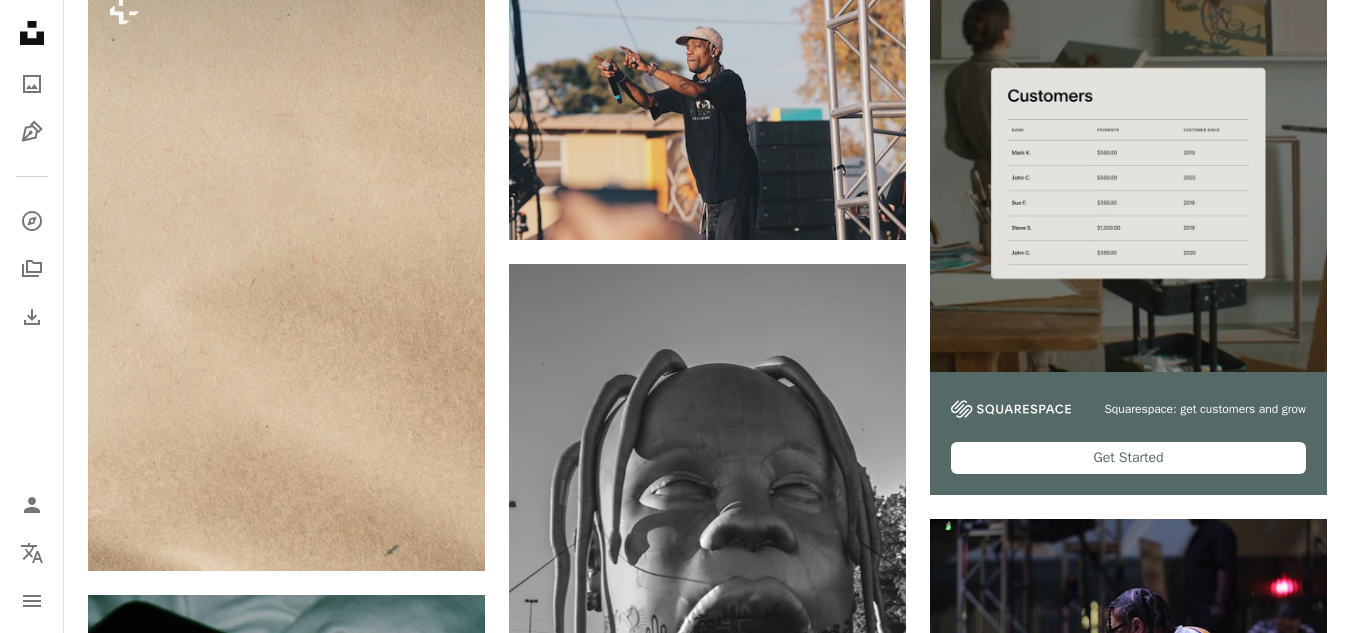 scroll, scrollTop: 0, scrollLeft: 0, axis: both 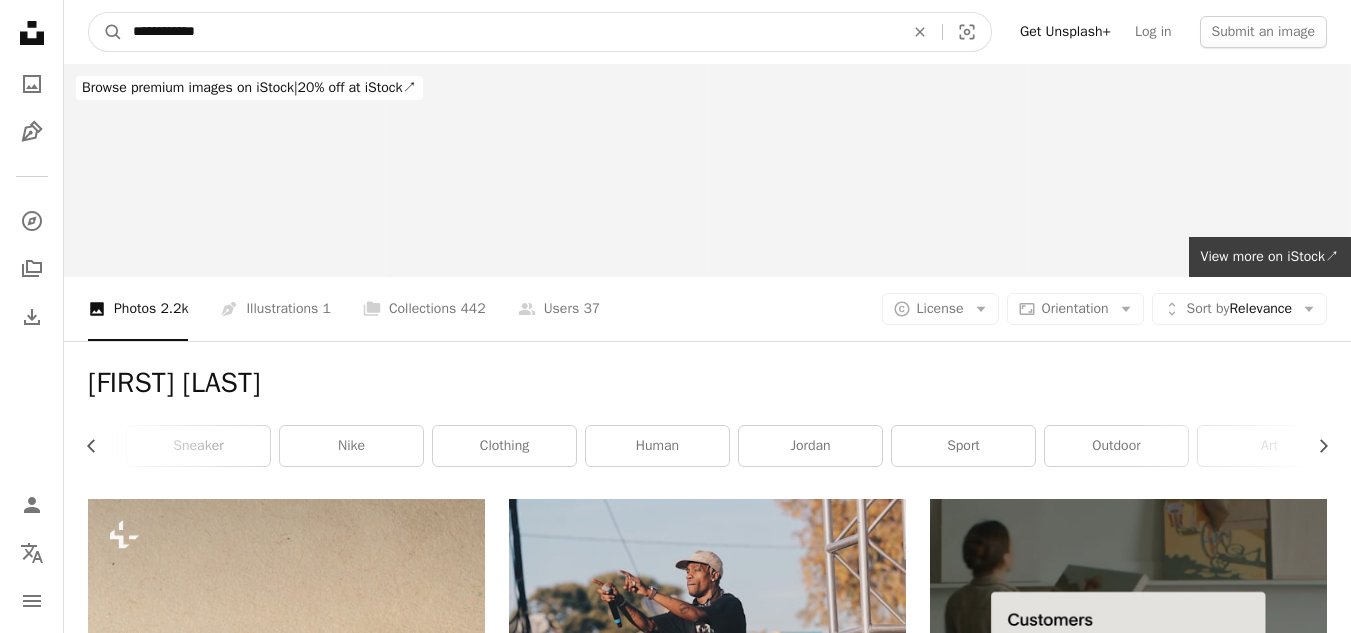 click on "**********" at bounding box center (510, 32) 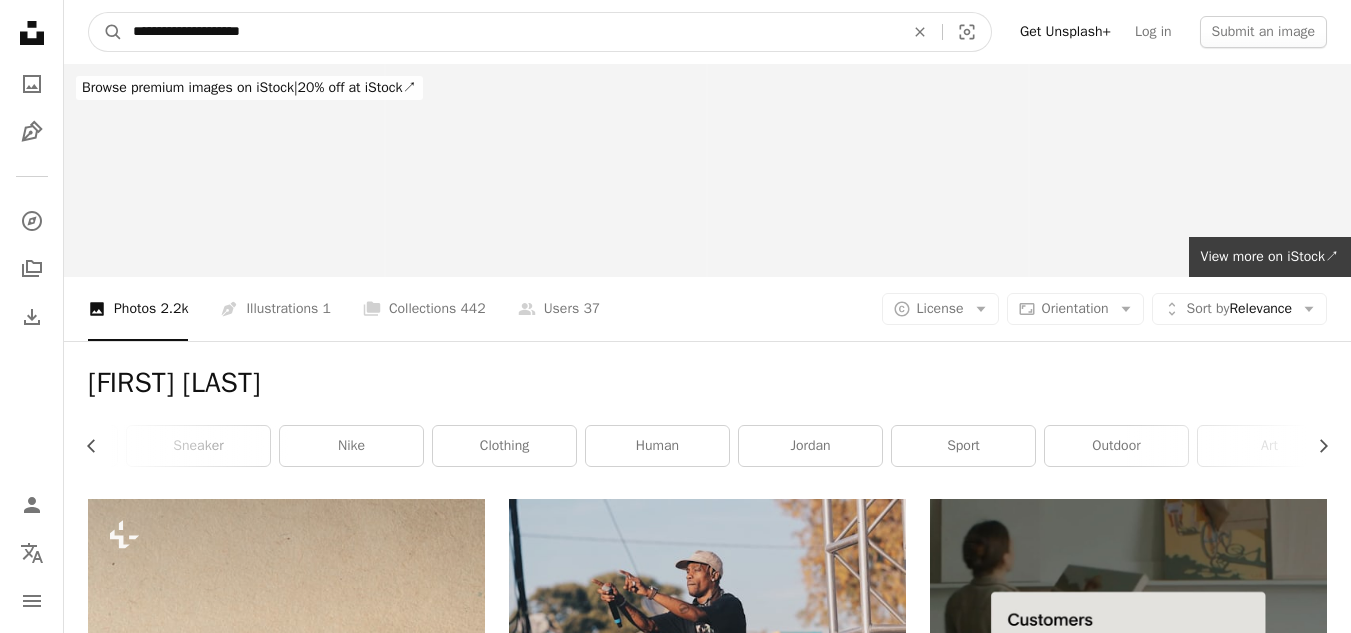 type on "**********" 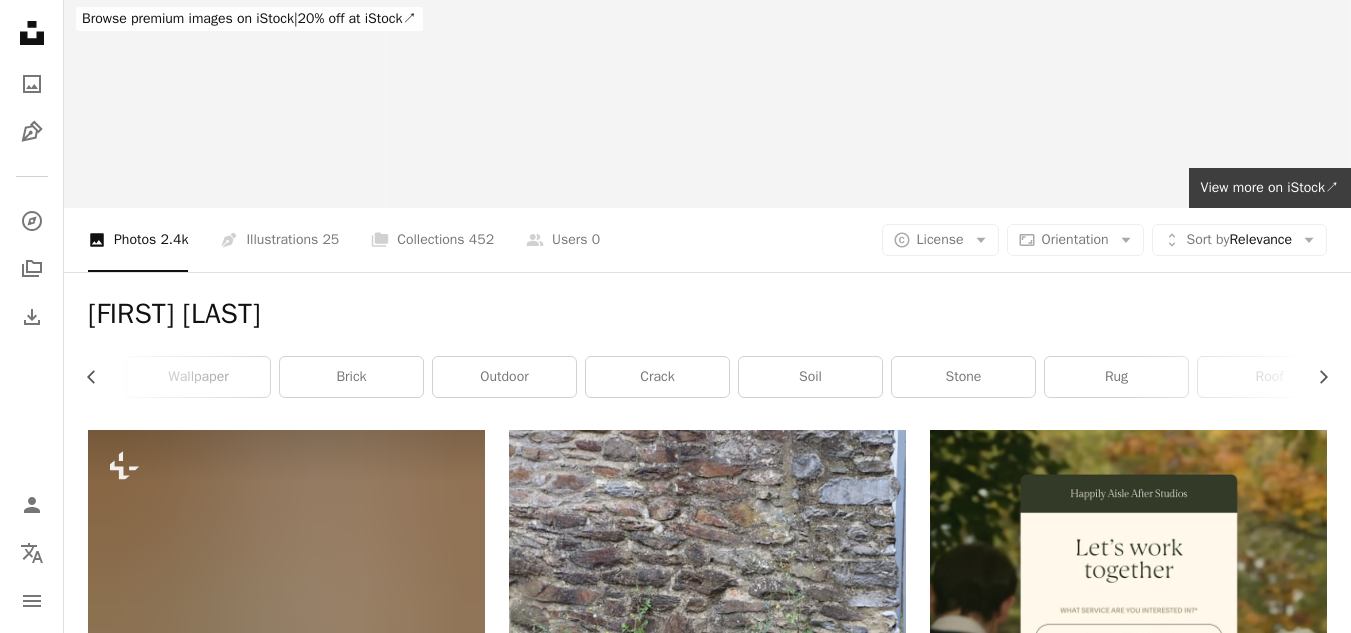 scroll, scrollTop: 0, scrollLeft: 0, axis: both 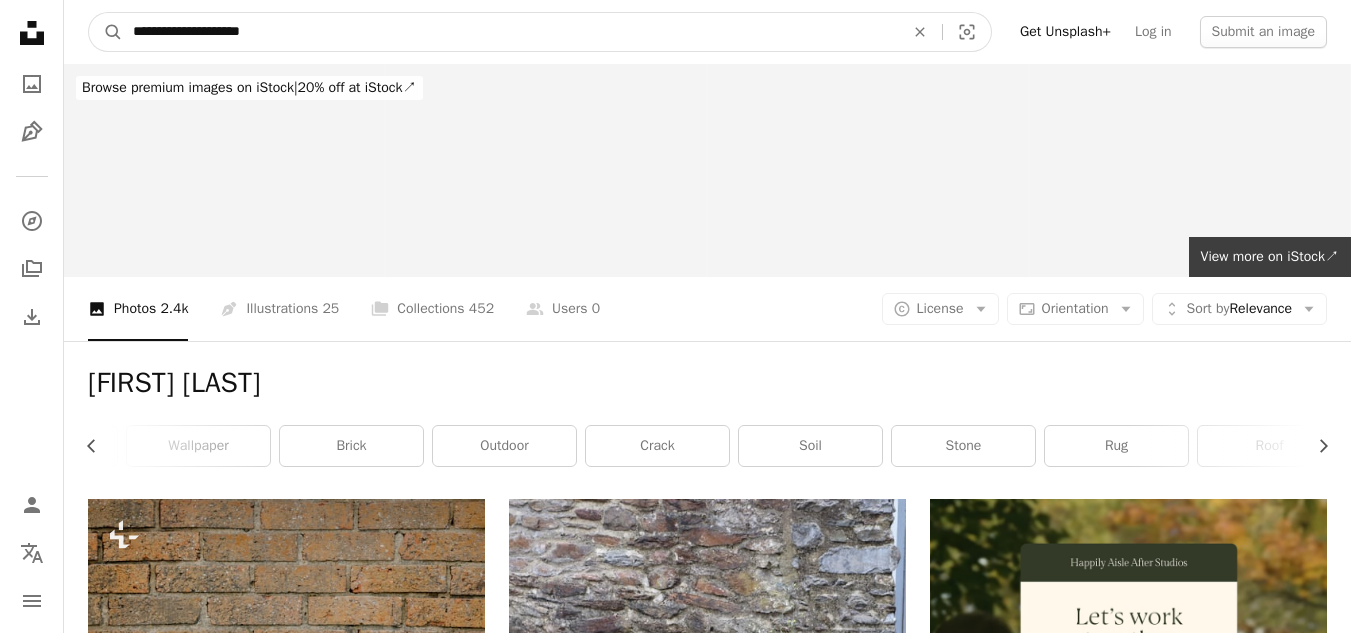 click on "**********" at bounding box center (510, 32) 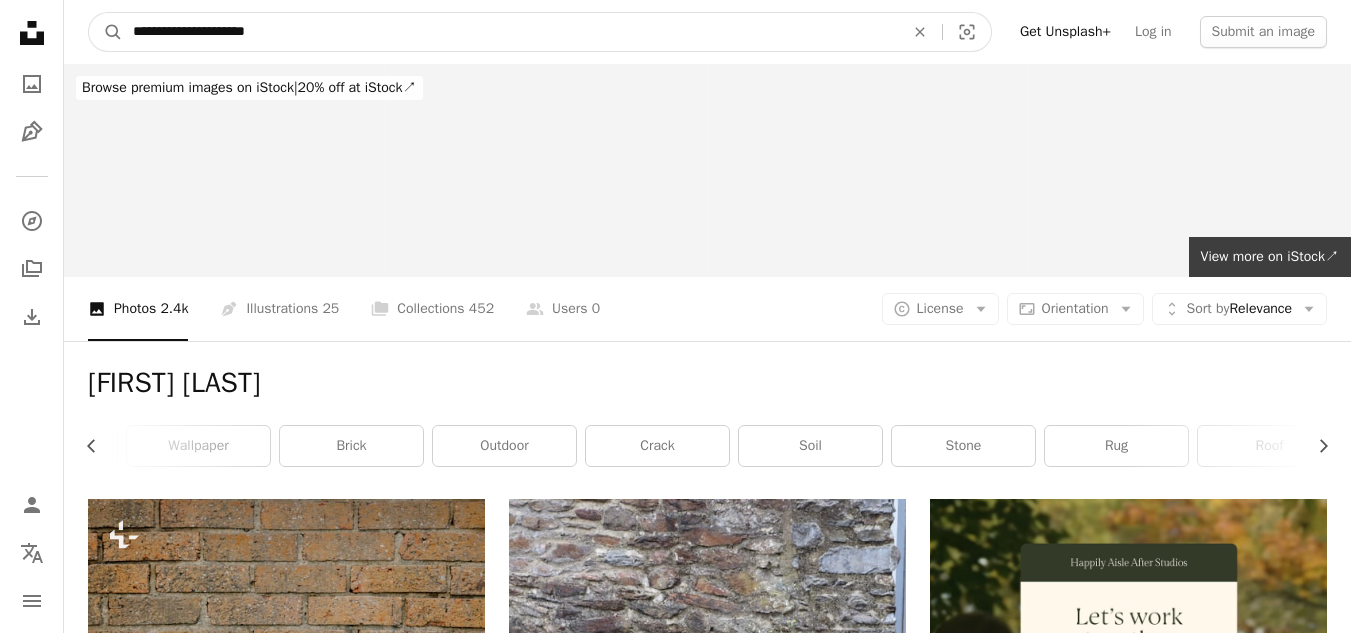 click on "A magnifying glass" at bounding box center (106, 32) 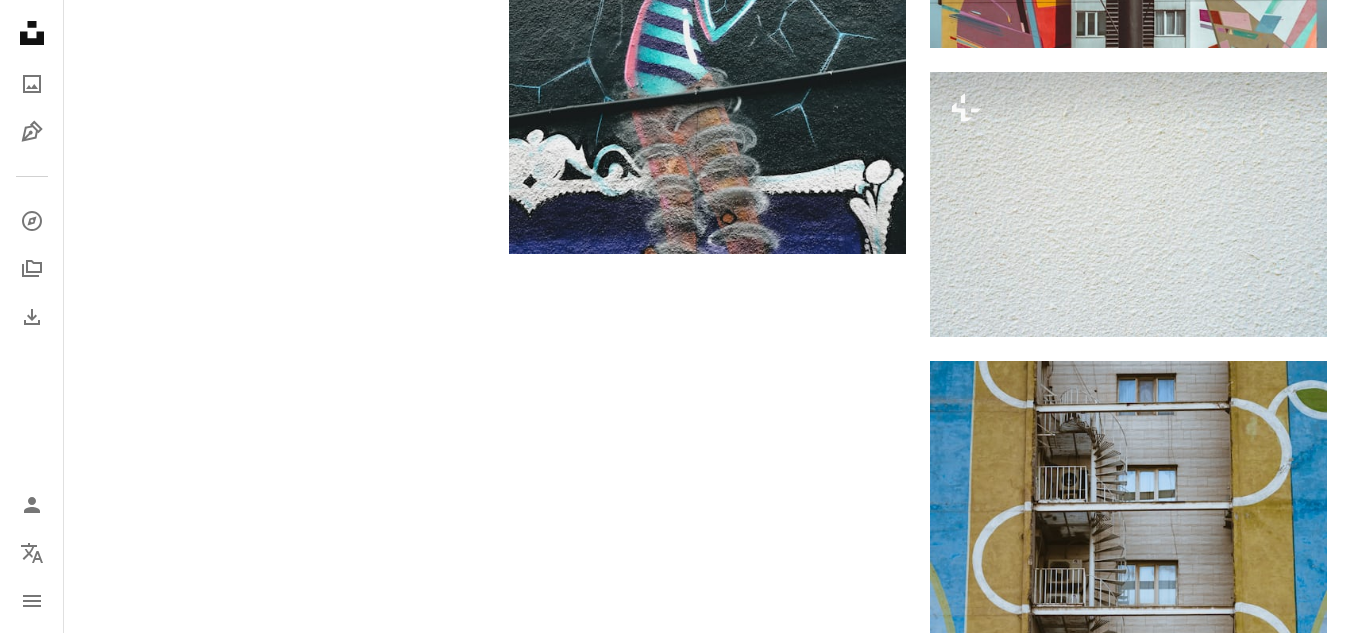 scroll, scrollTop: 3632, scrollLeft: 0, axis: vertical 